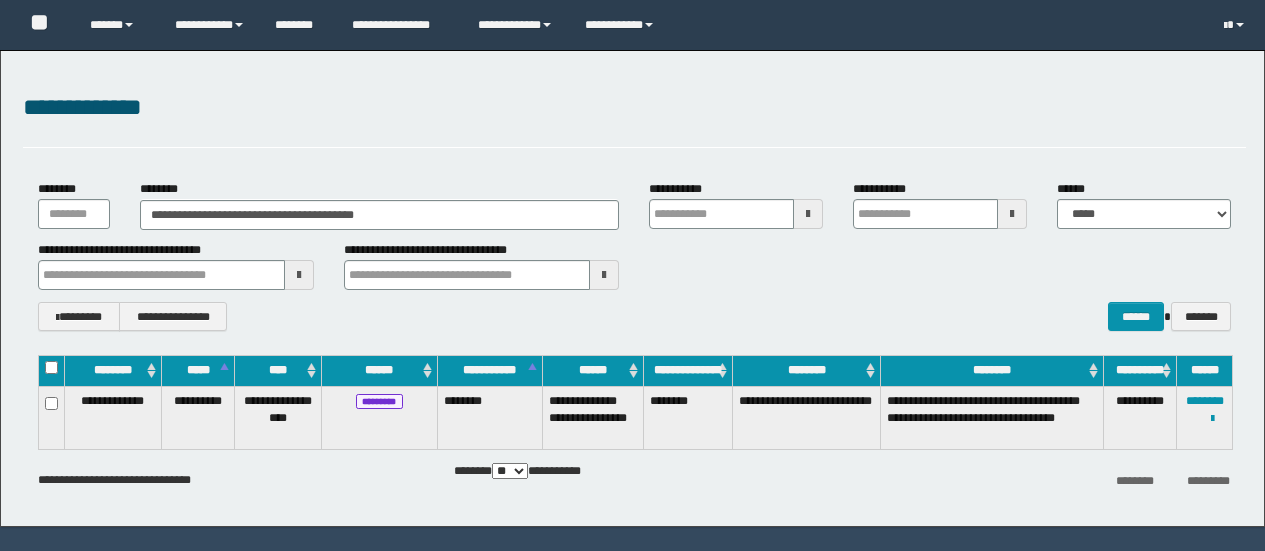 scroll, scrollTop: 0, scrollLeft: 0, axis: both 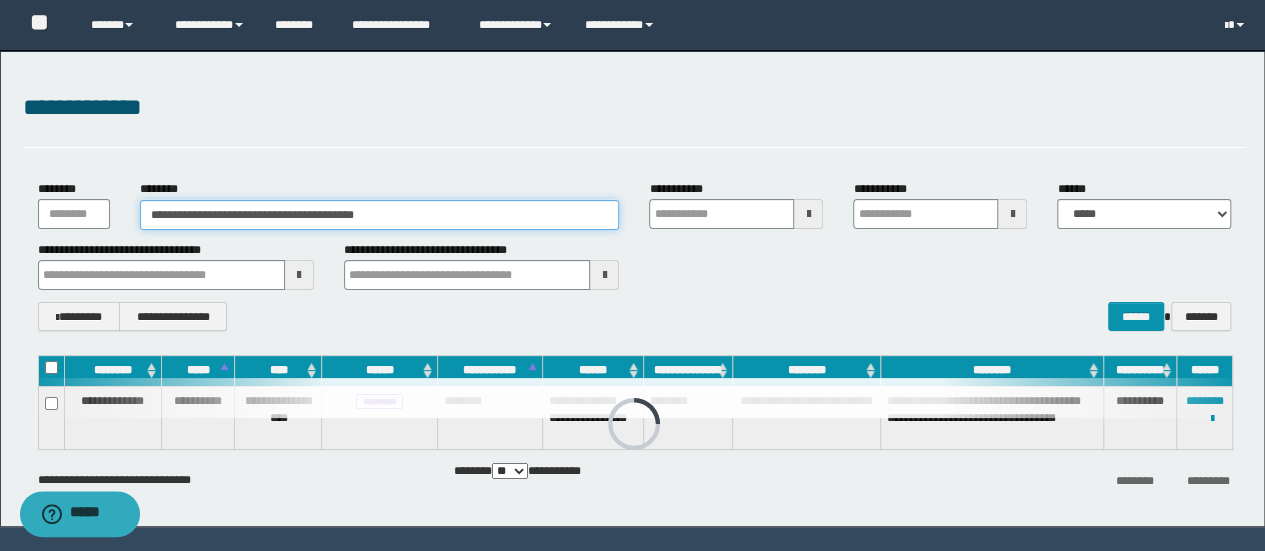 click on "**********" at bounding box center [380, 215] 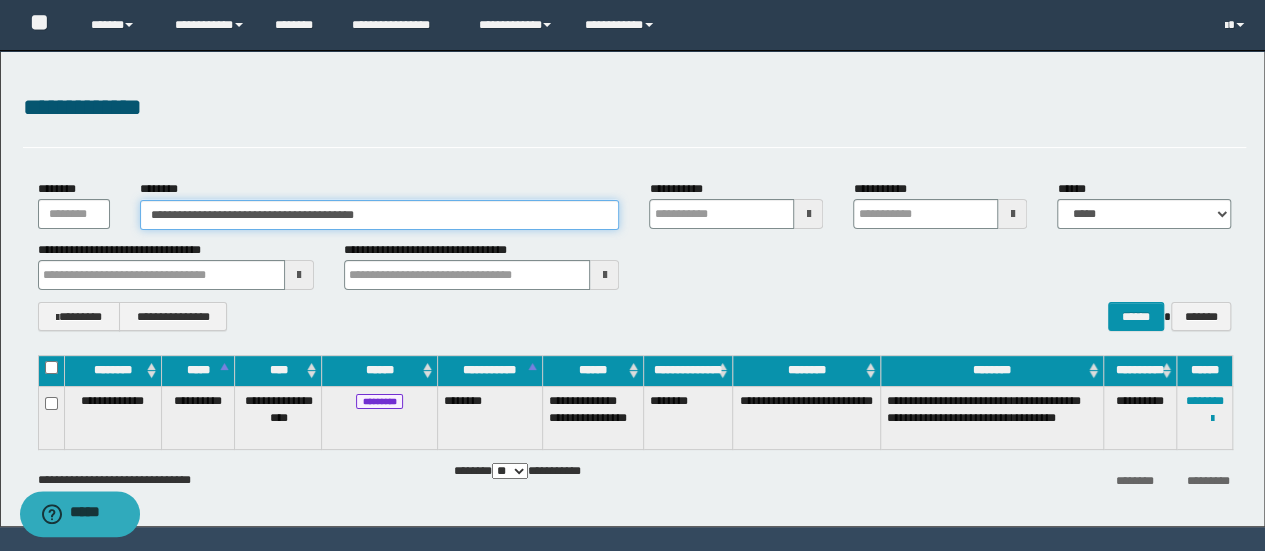drag, startPoint x: 460, startPoint y: 219, endPoint x: 0, endPoint y: 141, distance: 466.5662 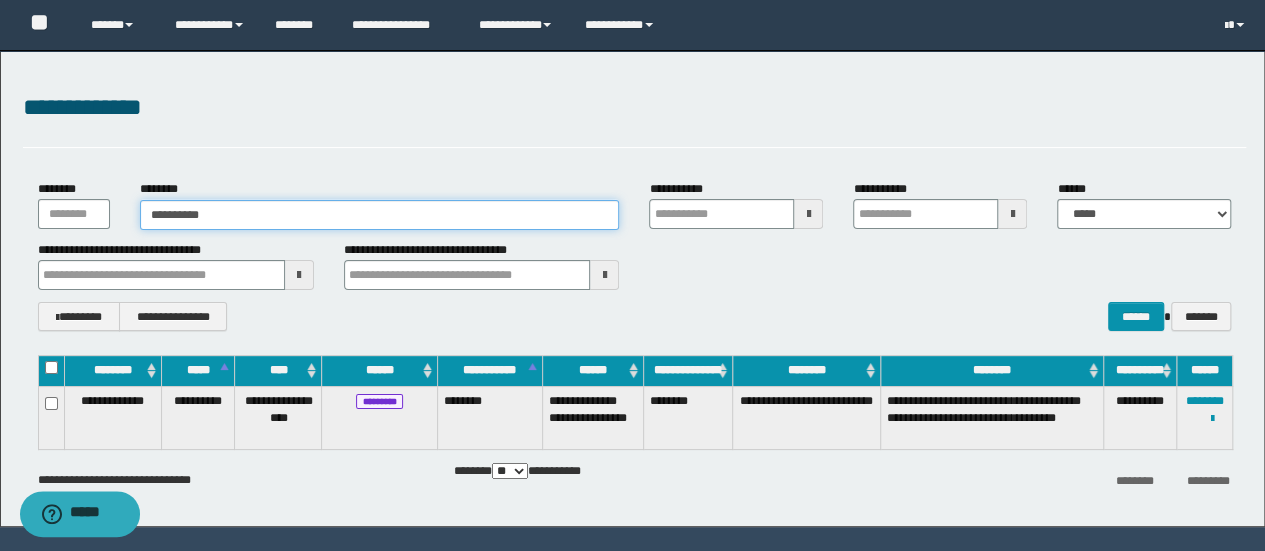 type on "**********" 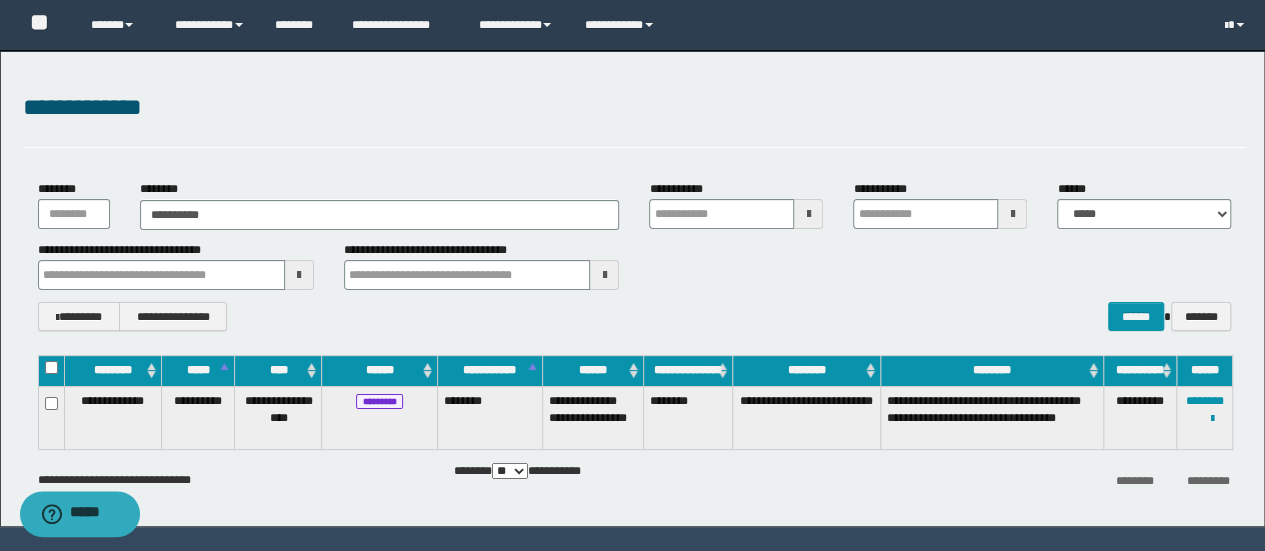 click on "**********" at bounding box center [635, 255] 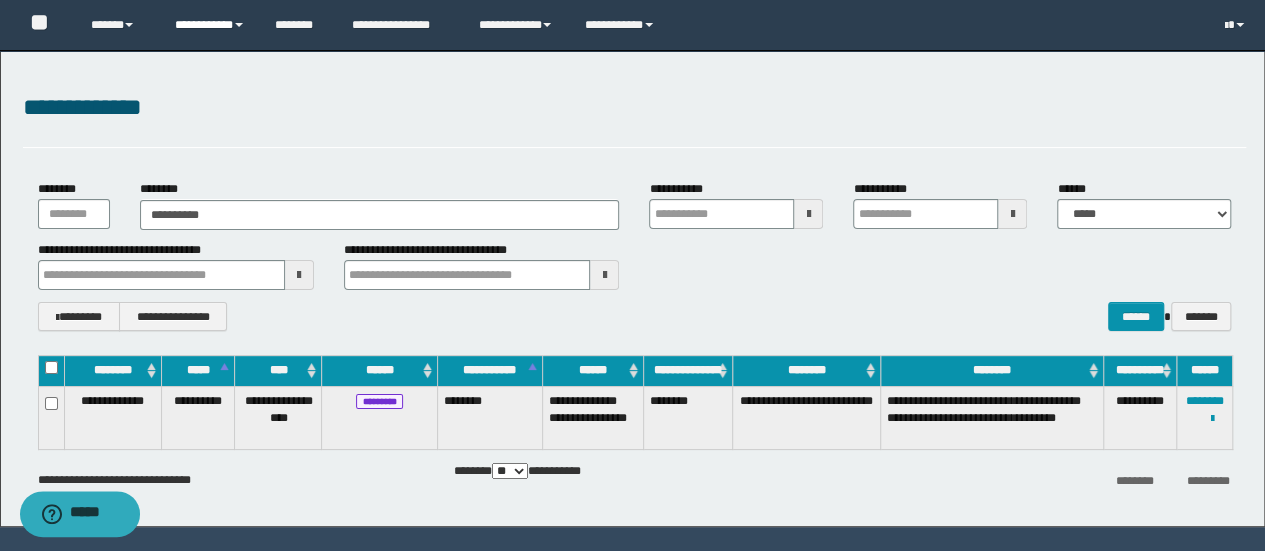 drag, startPoint x: 210, startPoint y: 24, endPoint x: 235, endPoint y: 59, distance: 43.011627 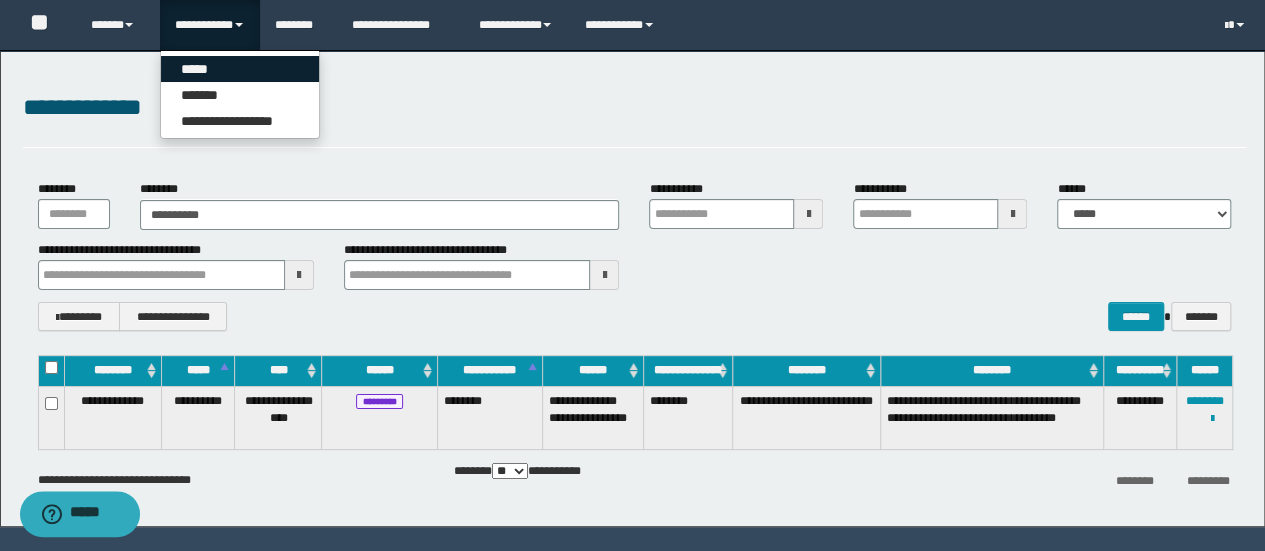 click on "*****" at bounding box center [240, 69] 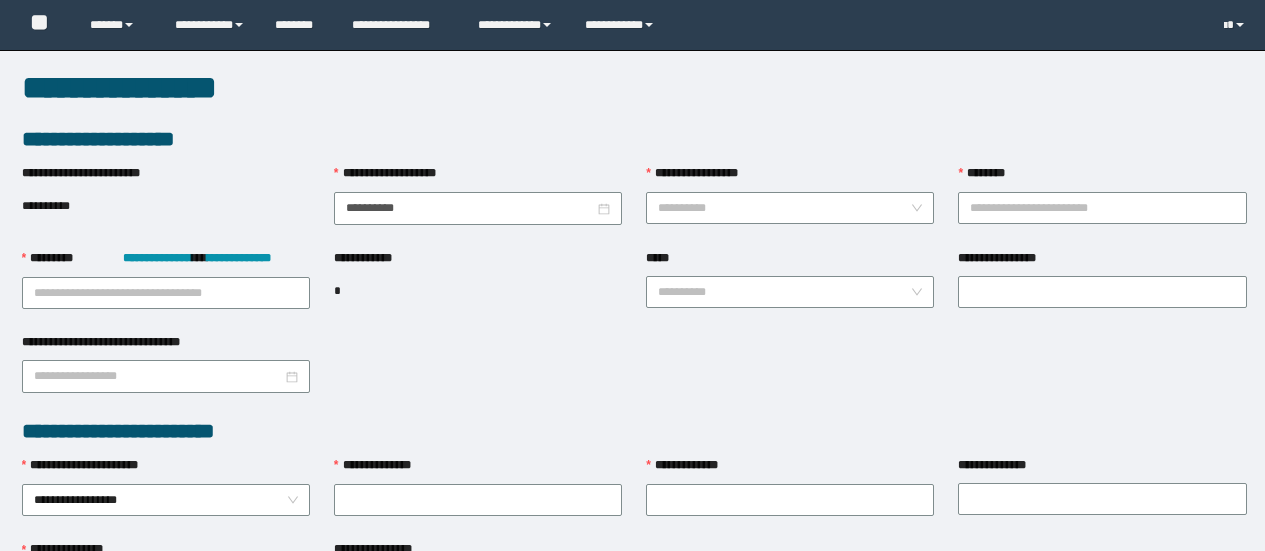 scroll, scrollTop: 0, scrollLeft: 0, axis: both 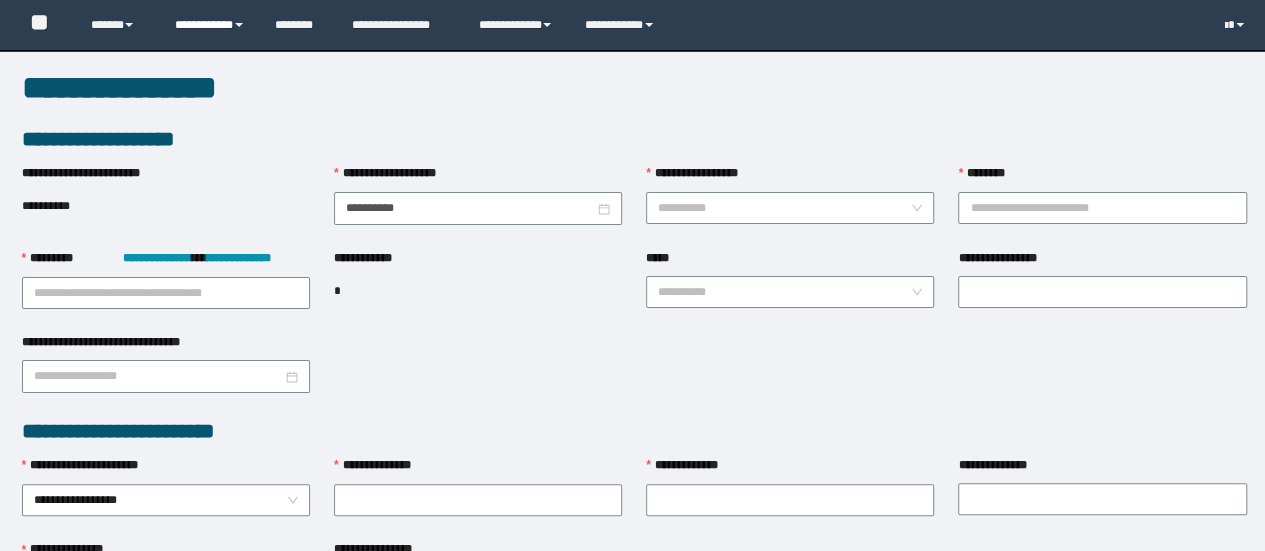 click on "**********" at bounding box center [210, 25] 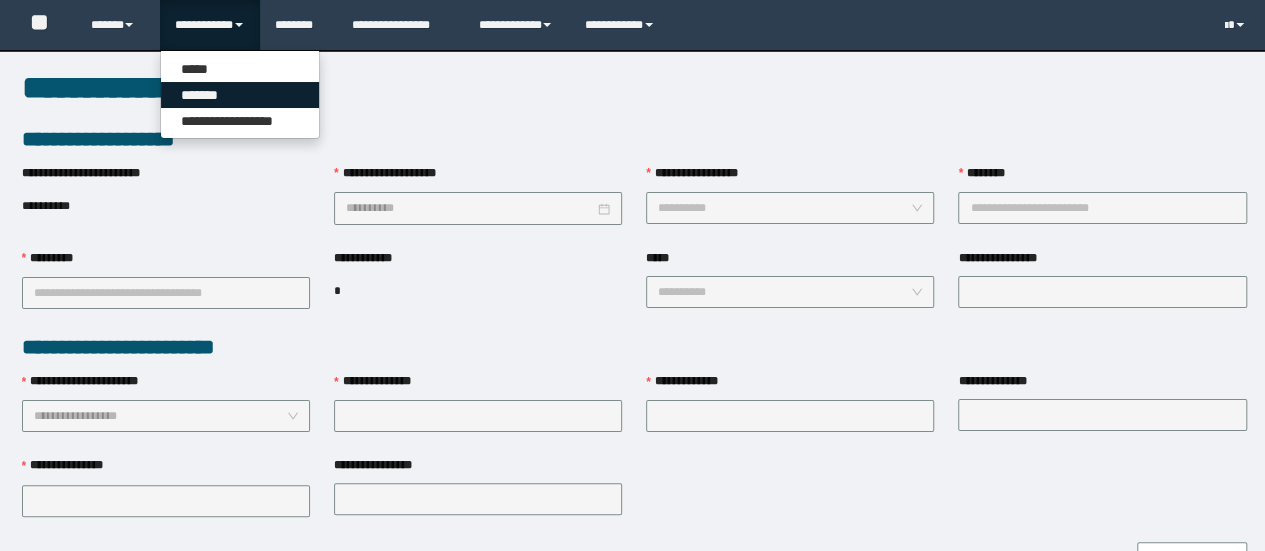 click on "*******" at bounding box center (240, 95) 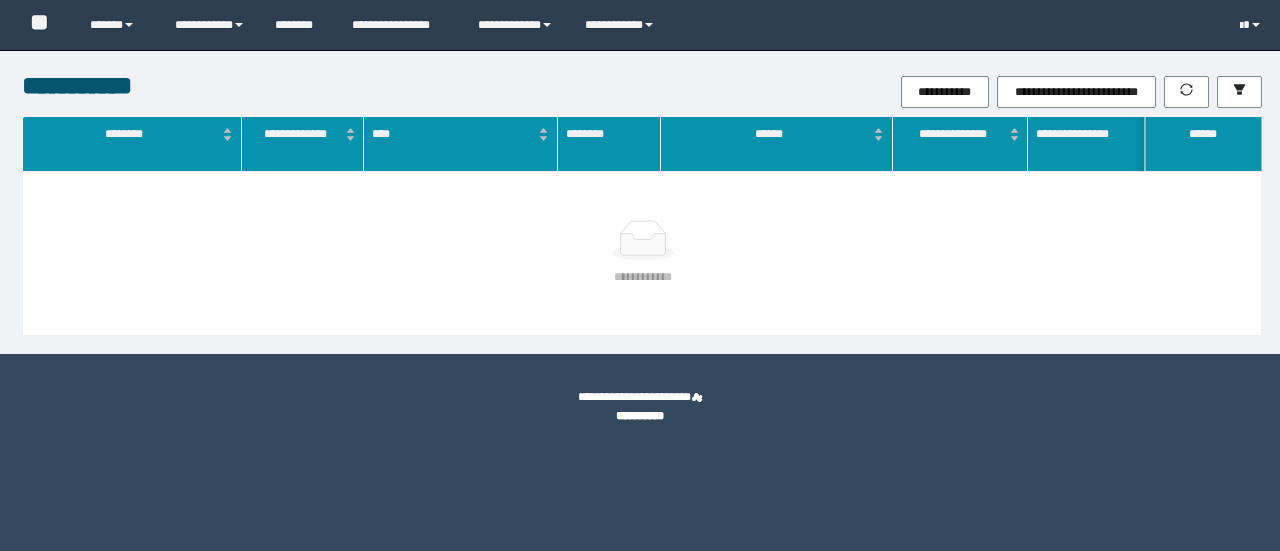 scroll, scrollTop: 0, scrollLeft: 0, axis: both 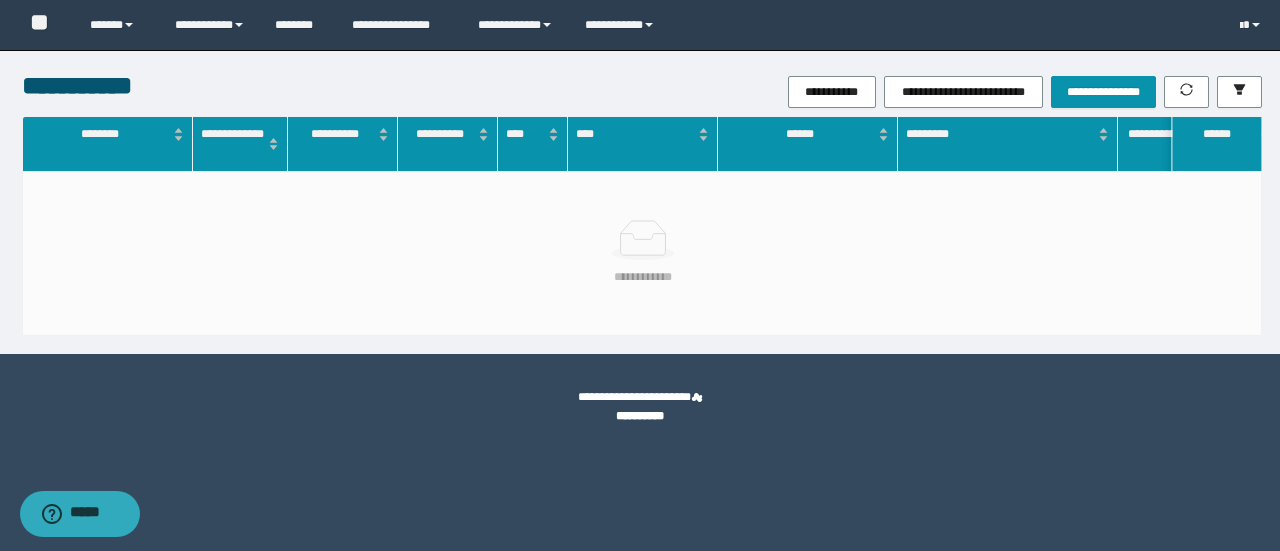 click on "**********" at bounding box center (1025, 92) 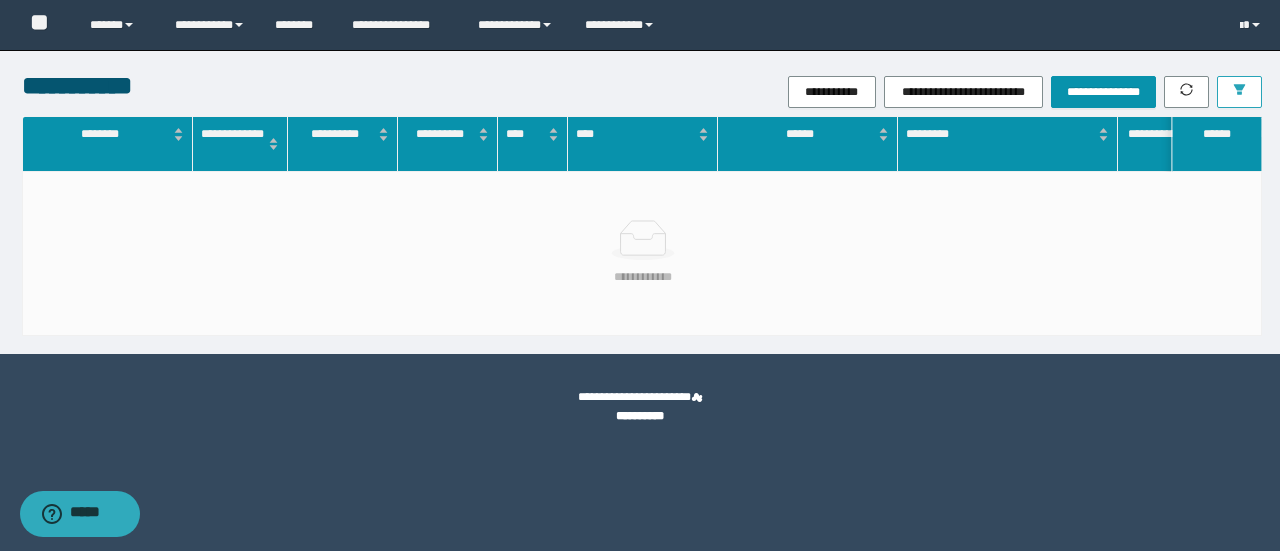 click at bounding box center [1239, 92] 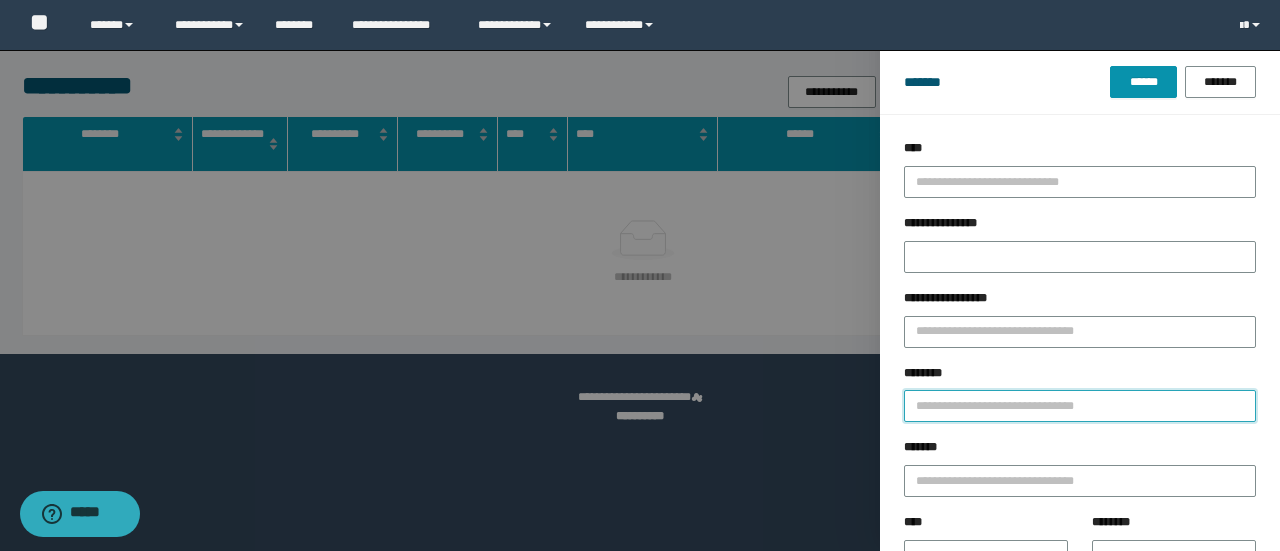click on "********" at bounding box center [1080, 406] 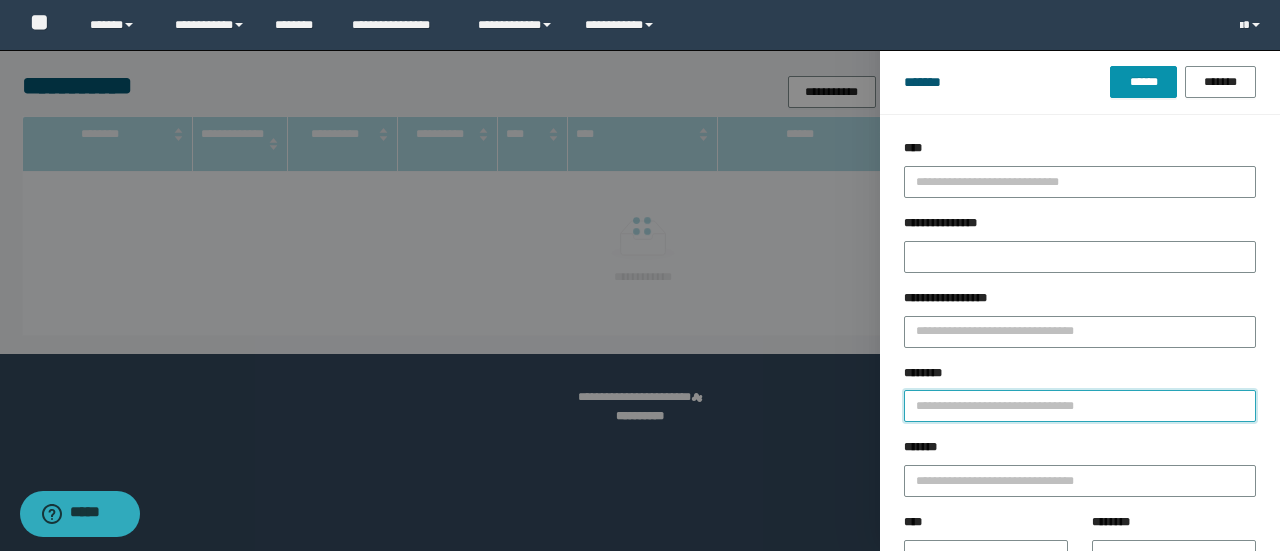 paste on "**********" 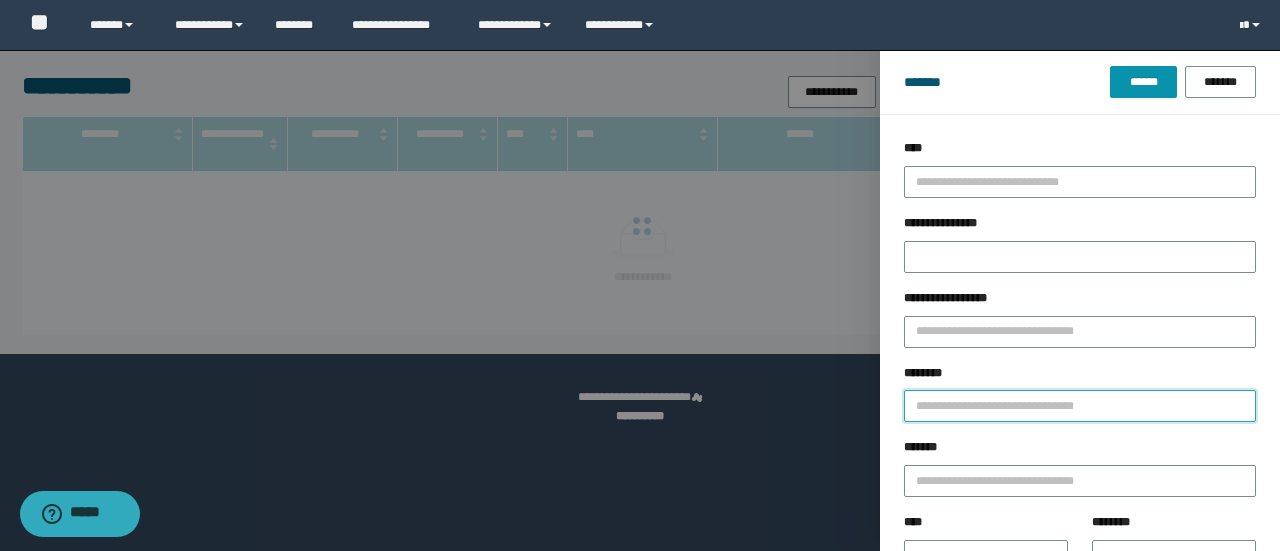 type on "**********" 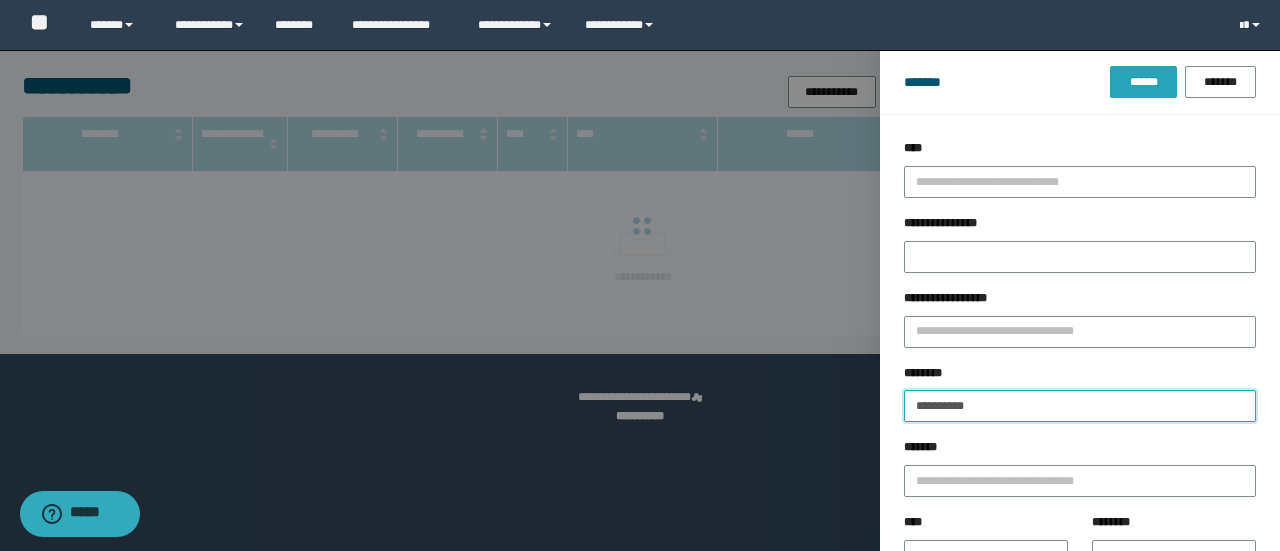 type on "**********" 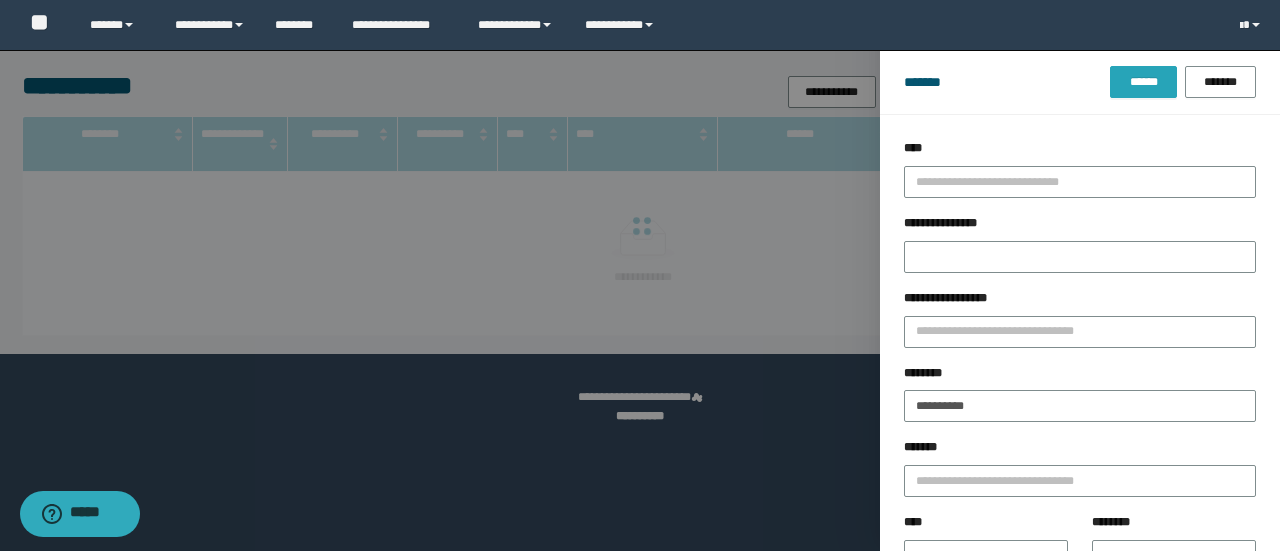 click on "******" at bounding box center (1143, 82) 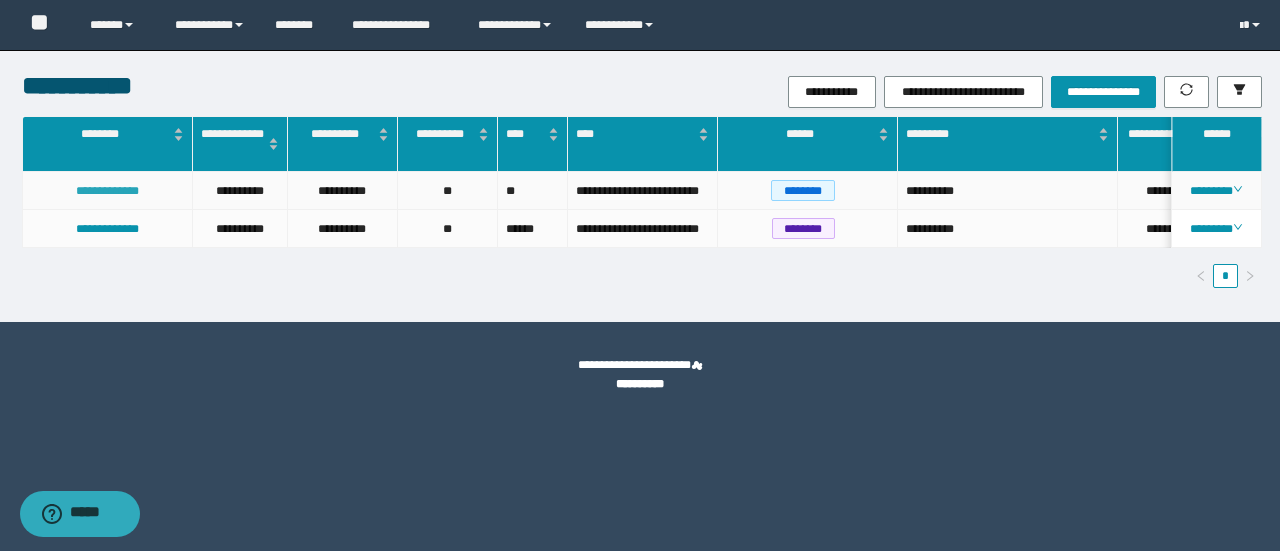 click on "**********" at bounding box center (107, 191) 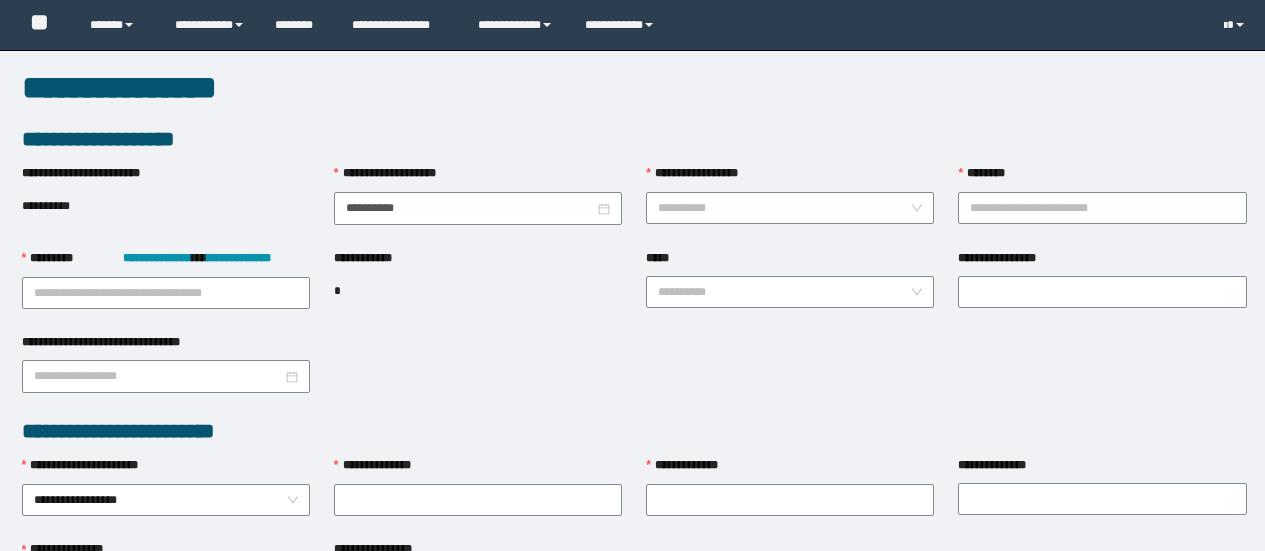 scroll, scrollTop: 0, scrollLeft: 0, axis: both 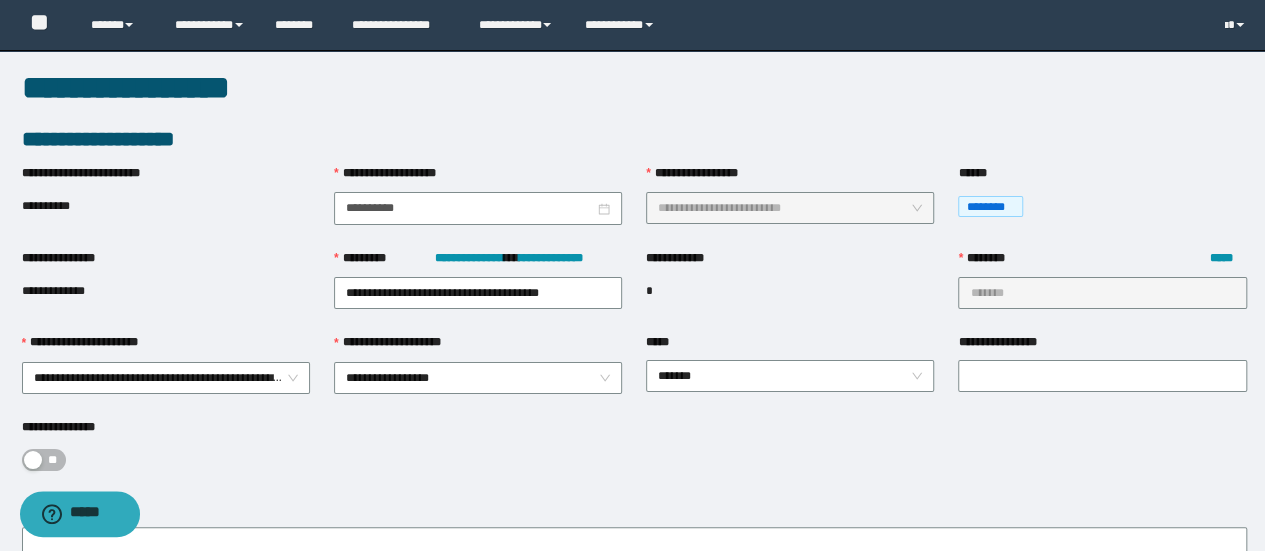 type on "**********" 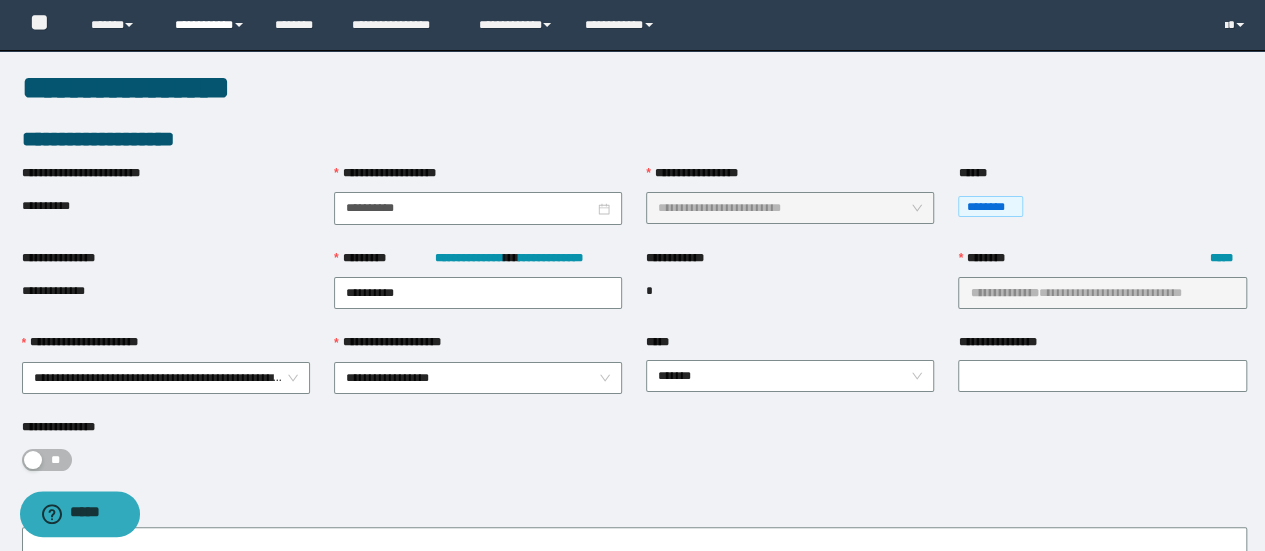 click on "**********" at bounding box center [210, 25] 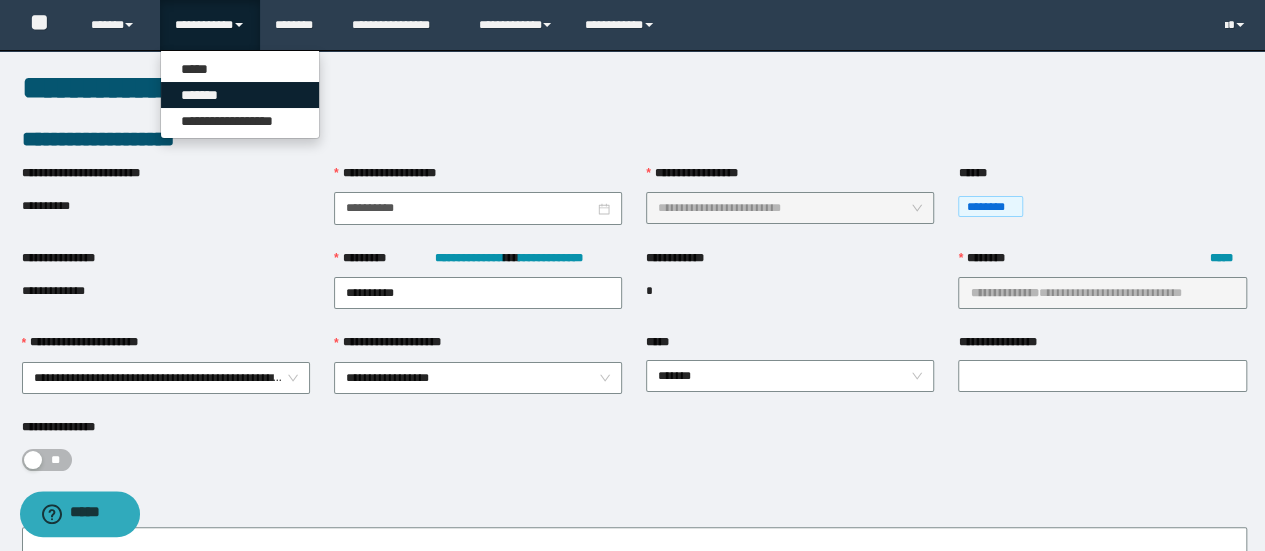 click on "*******" at bounding box center [240, 95] 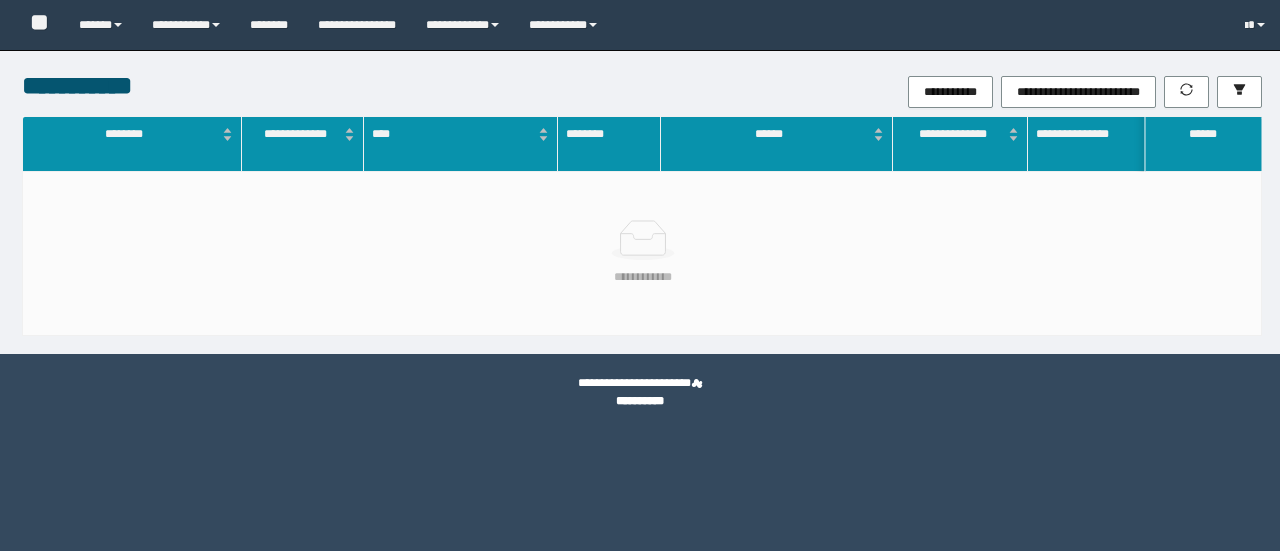 scroll, scrollTop: 0, scrollLeft: 0, axis: both 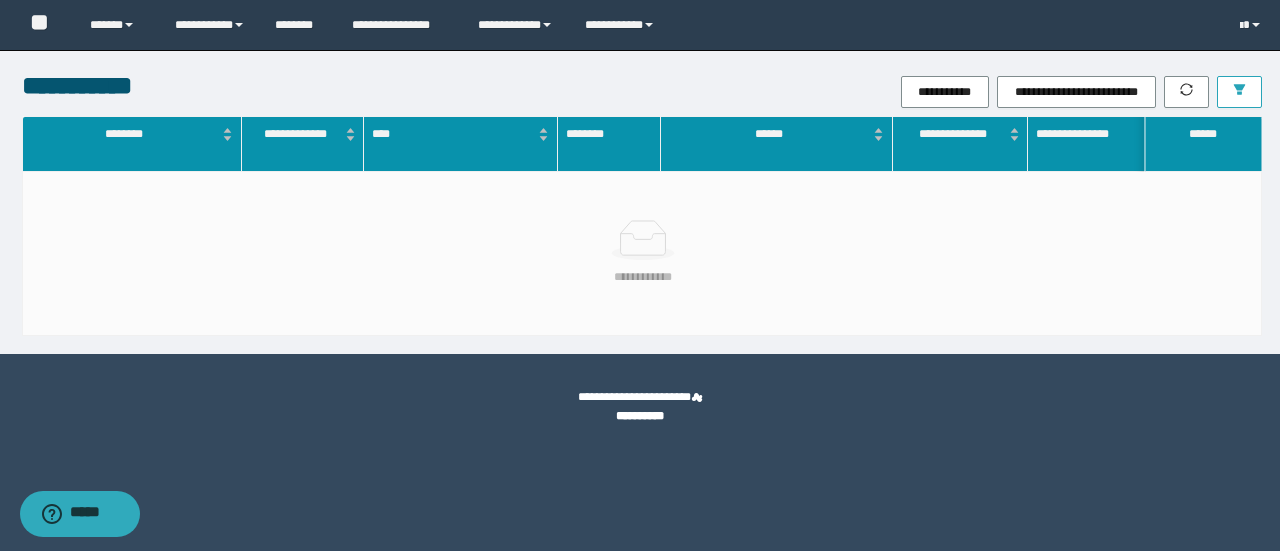 click at bounding box center [1239, 92] 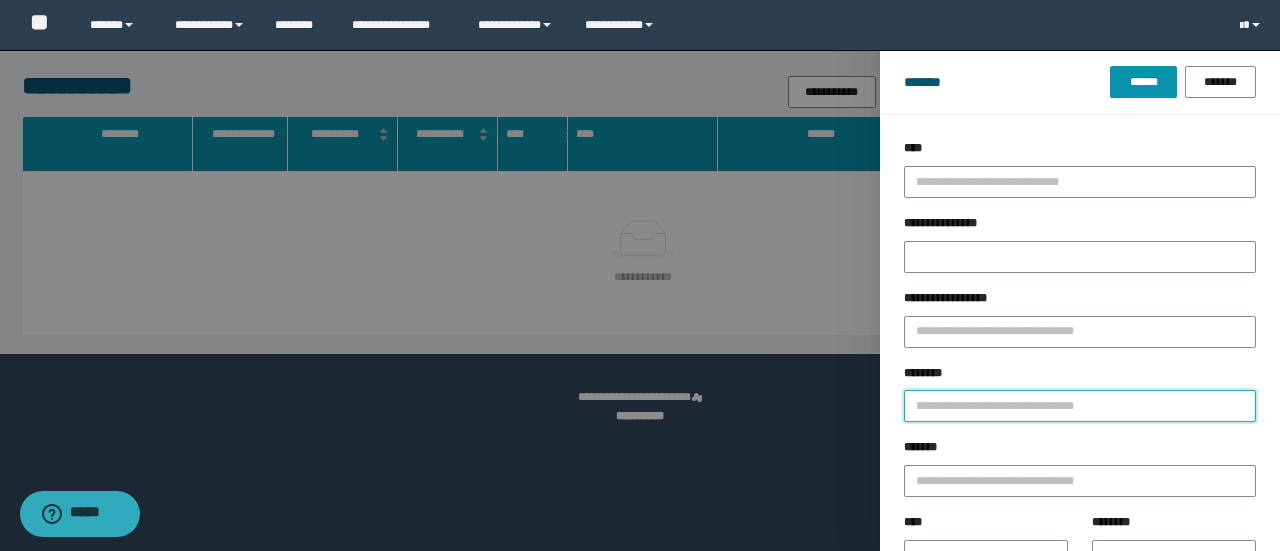 click on "********" at bounding box center (1080, 406) 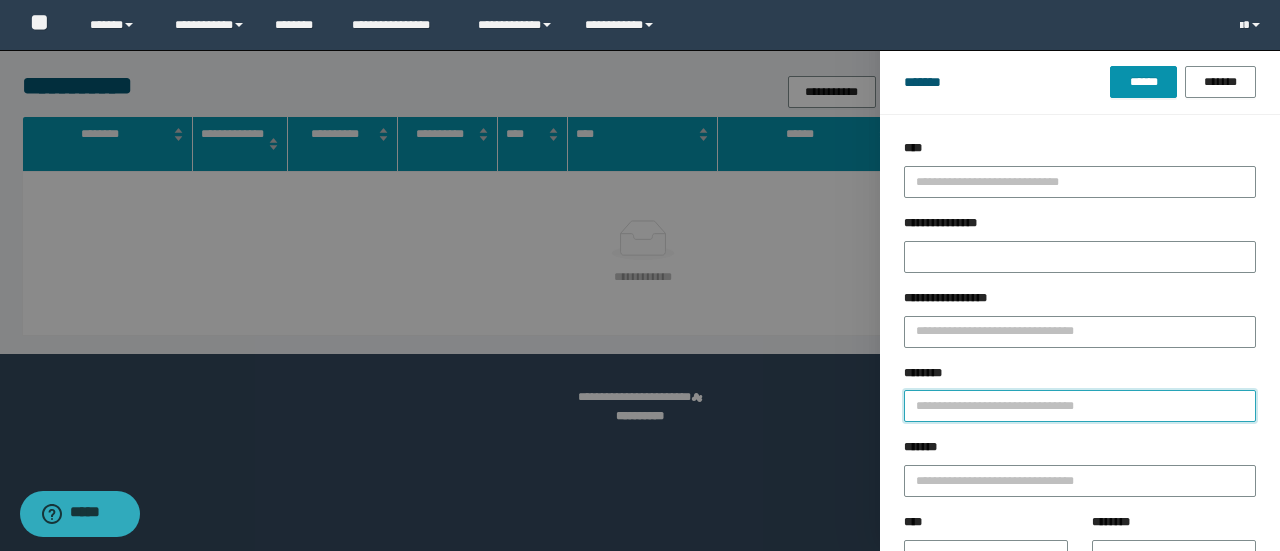 paste on "**********" 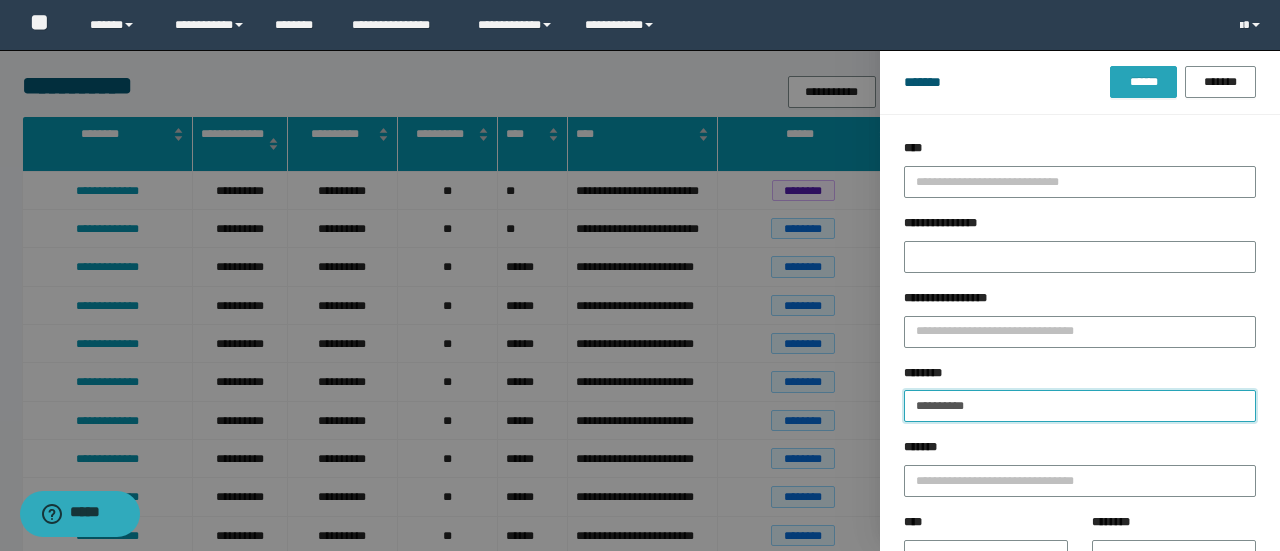 type on "**********" 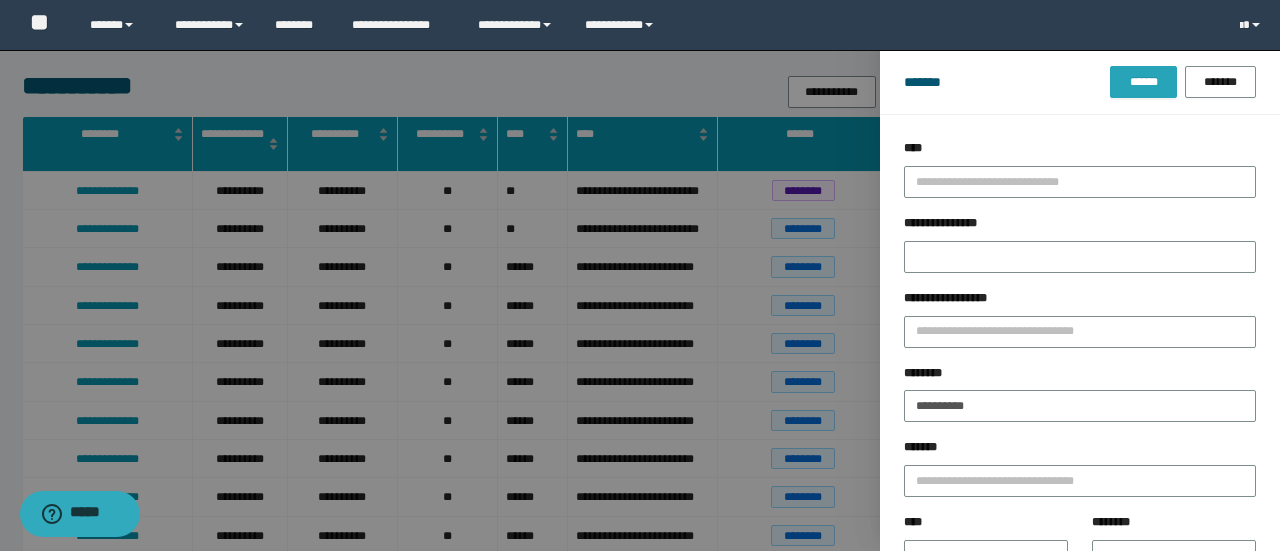click on "******" at bounding box center (1143, 82) 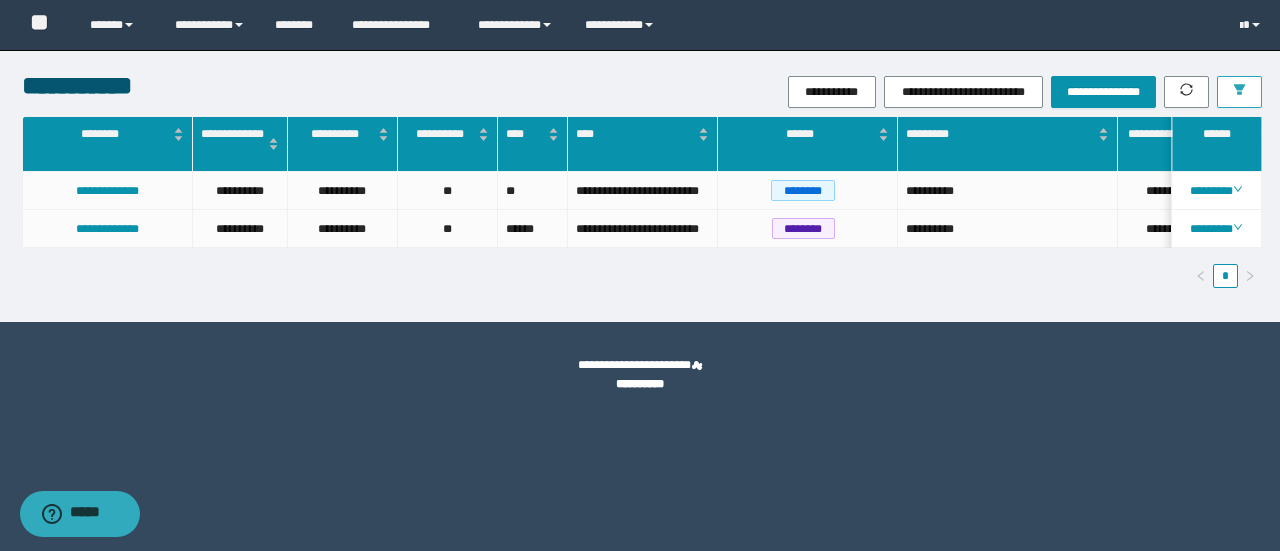scroll, scrollTop: 0, scrollLeft: 14, axis: horizontal 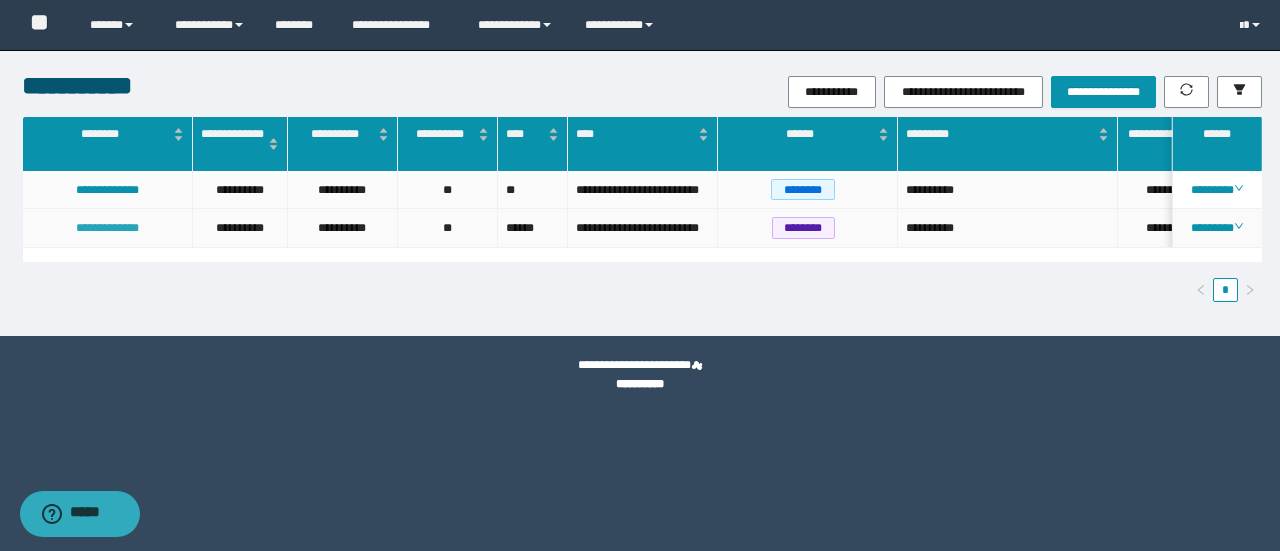 click on "**********" at bounding box center [107, 228] 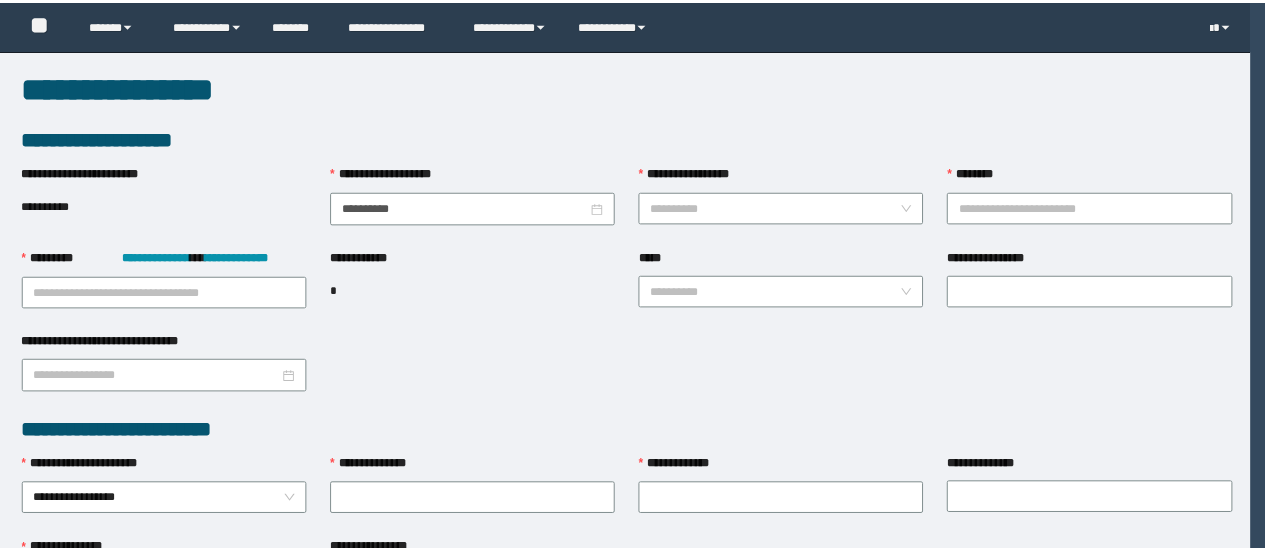 scroll, scrollTop: 0, scrollLeft: 0, axis: both 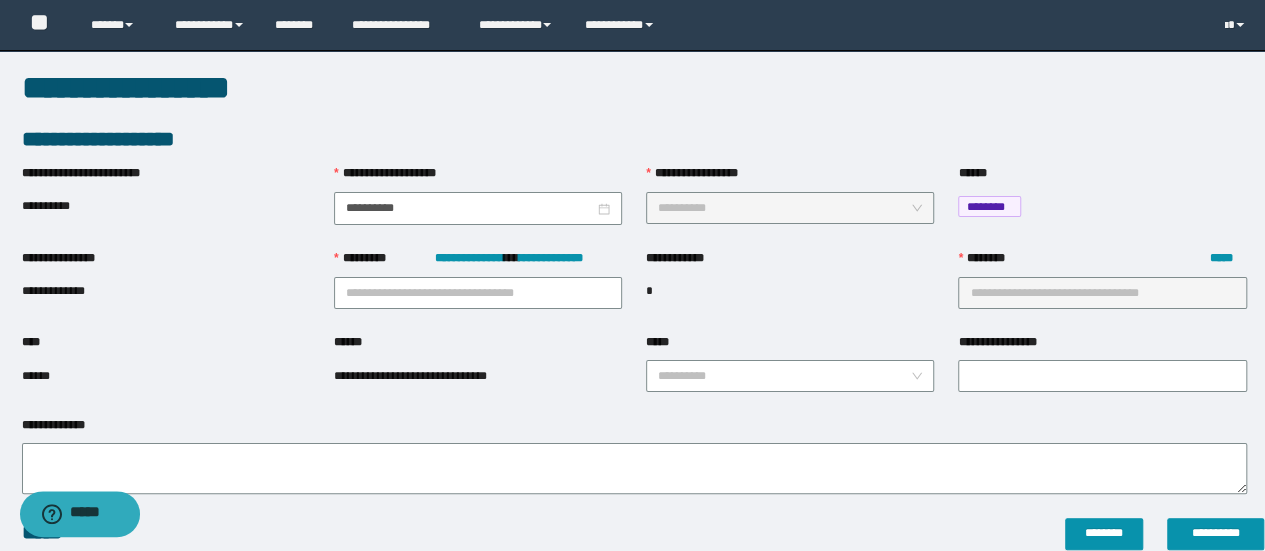 type on "**********" 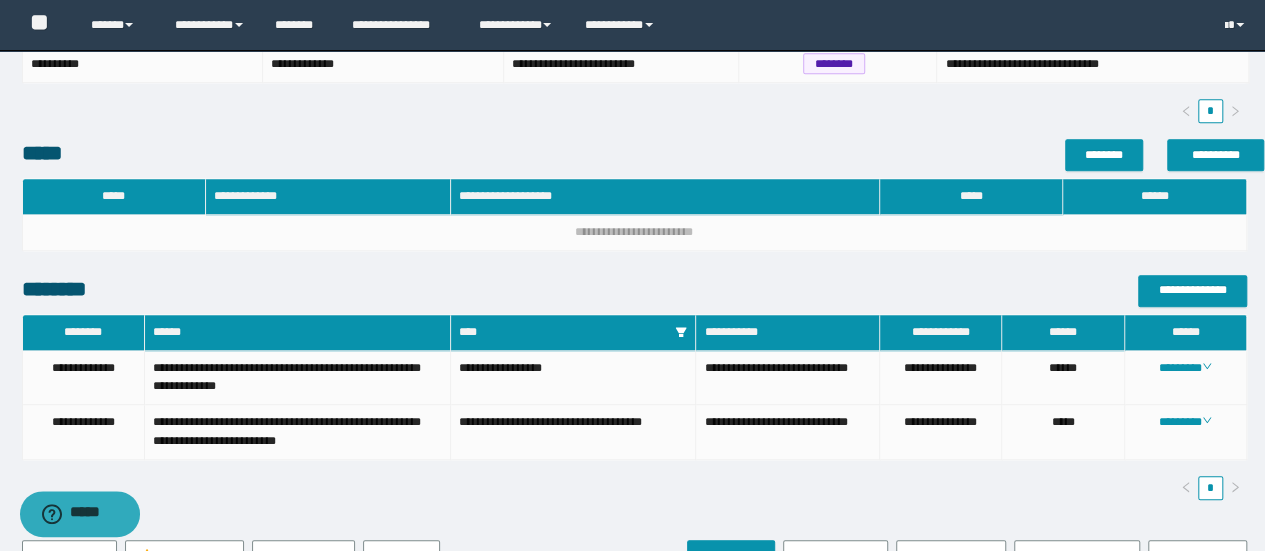 scroll, scrollTop: 800, scrollLeft: 0, axis: vertical 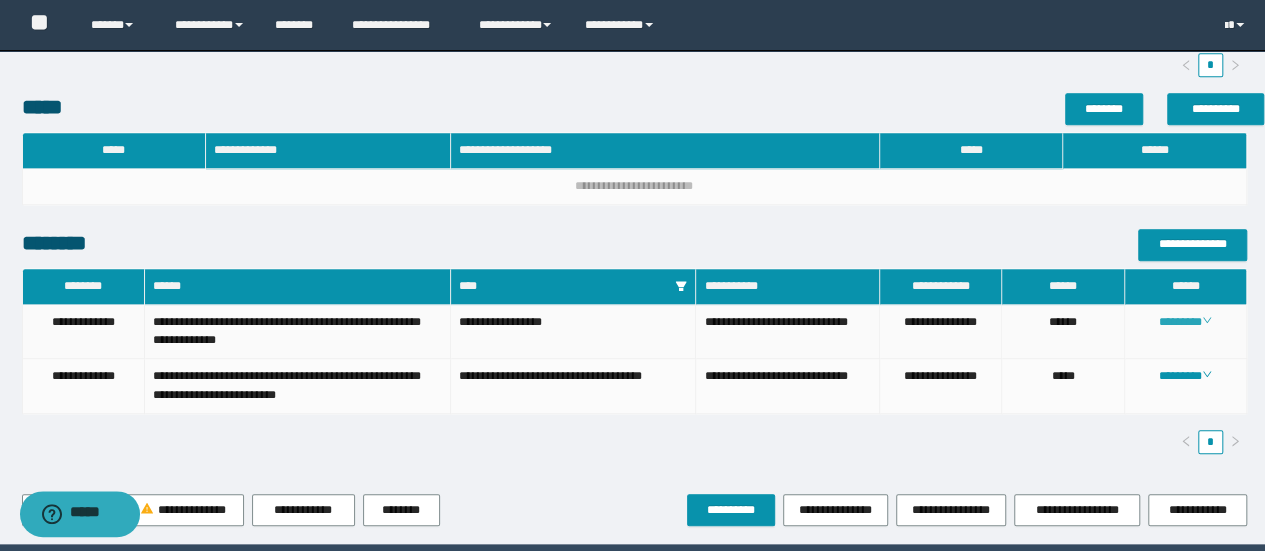 click on "********" at bounding box center (1185, 322) 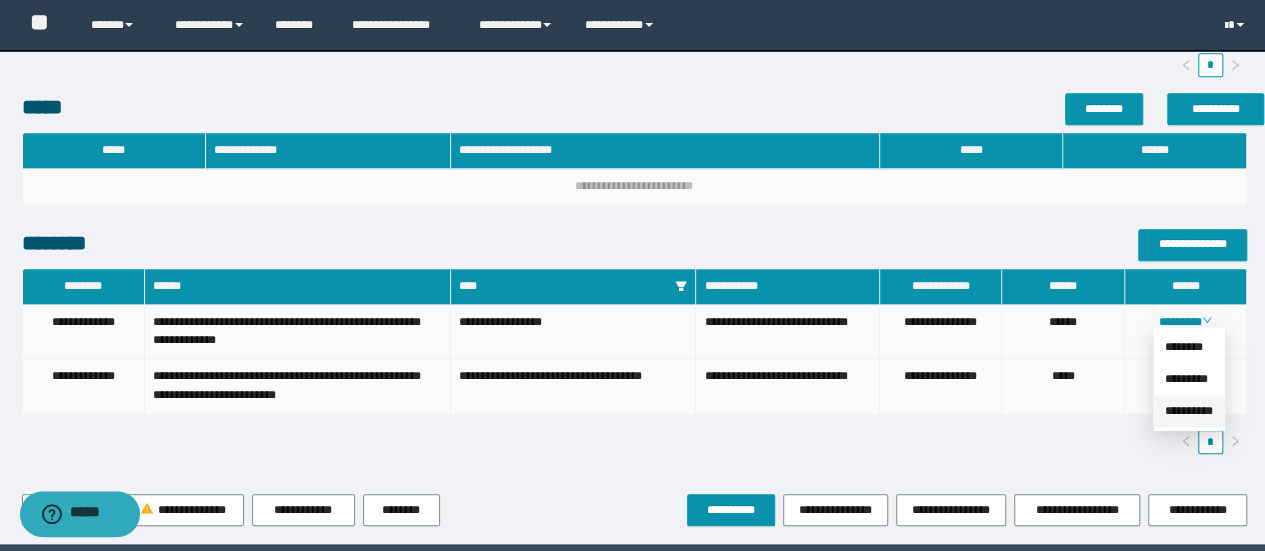 click on "**********" at bounding box center (1189, 411) 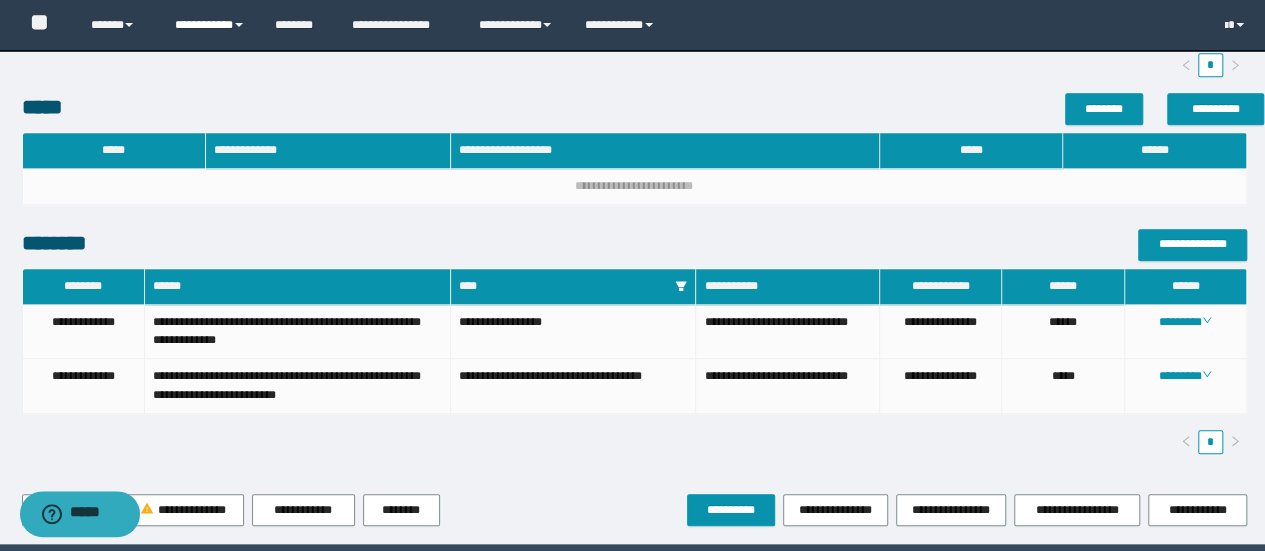 click on "**********" at bounding box center (210, 25) 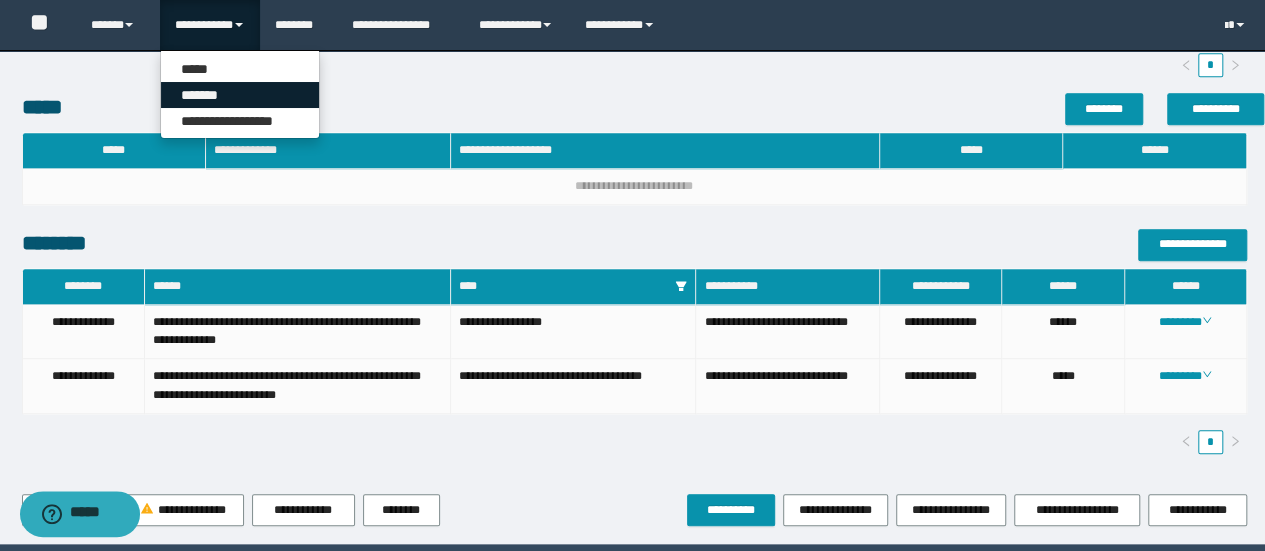 click on "*******" at bounding box center [240, 95] 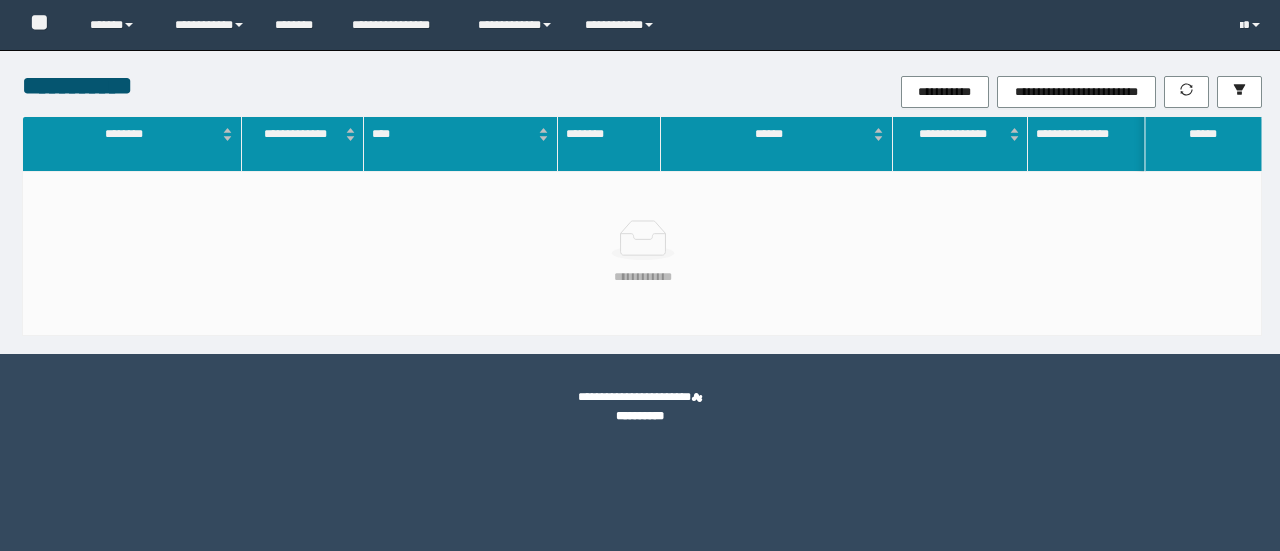 scroll, scrollTop: 0, scrollLeft: 0, axis: both 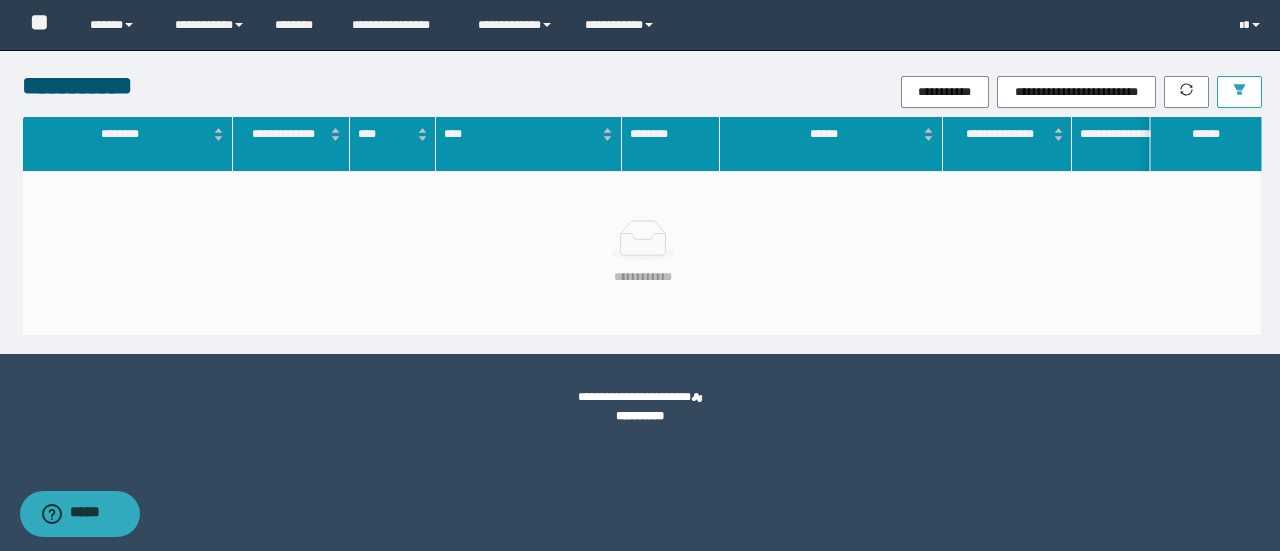 click at bounding box center [1239, 92] 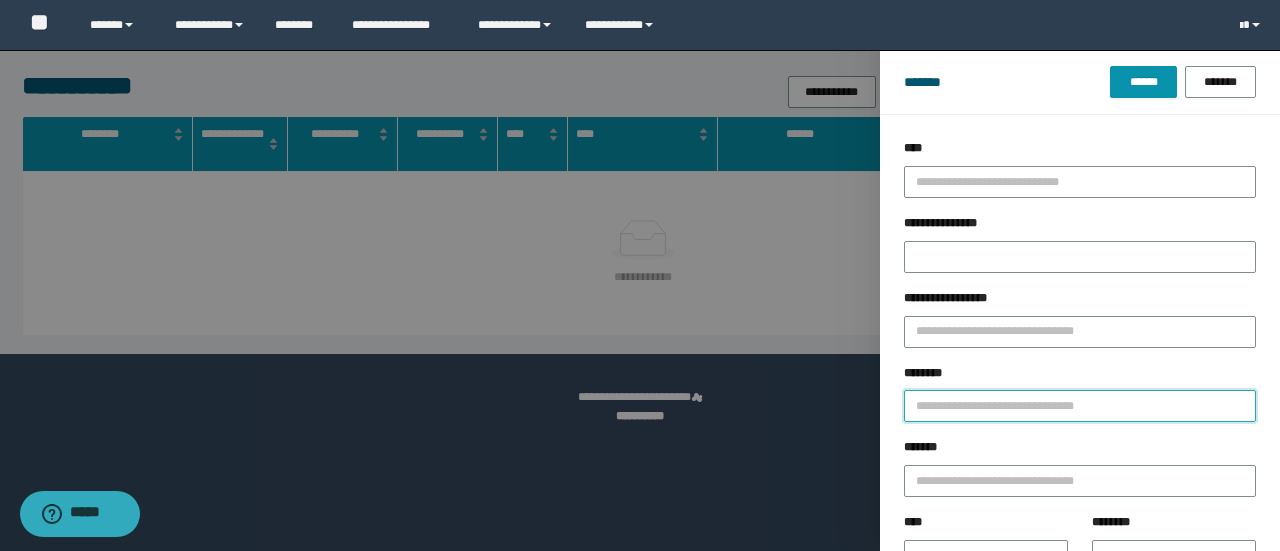 click on "********" at bounding box center (1080, 406) 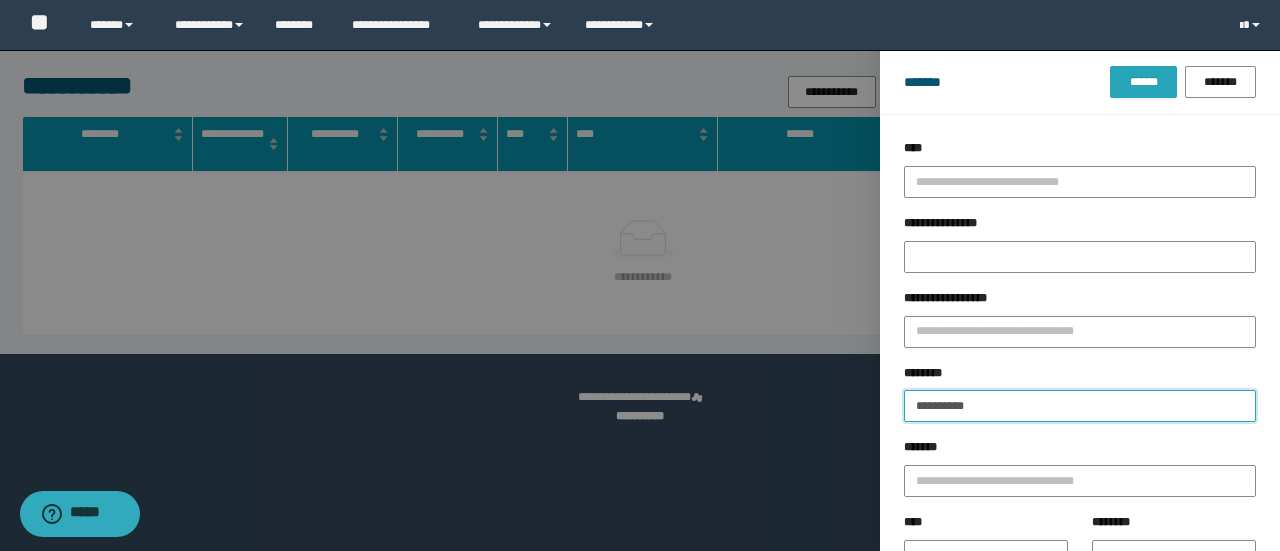 type on "**********" 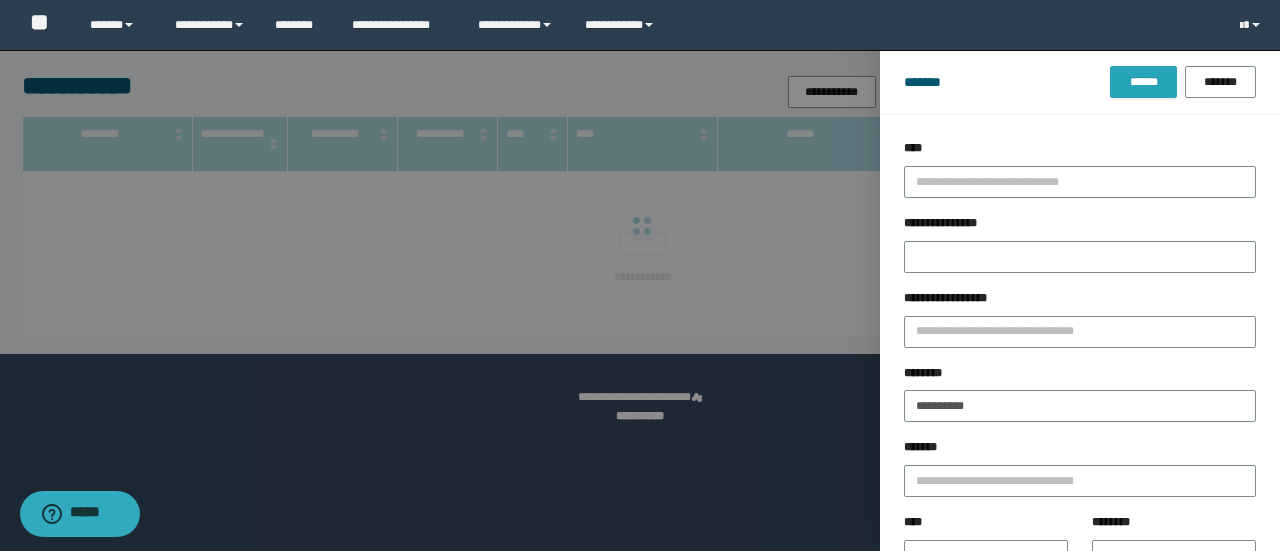click on "******" at bounding box center (1143, 82) 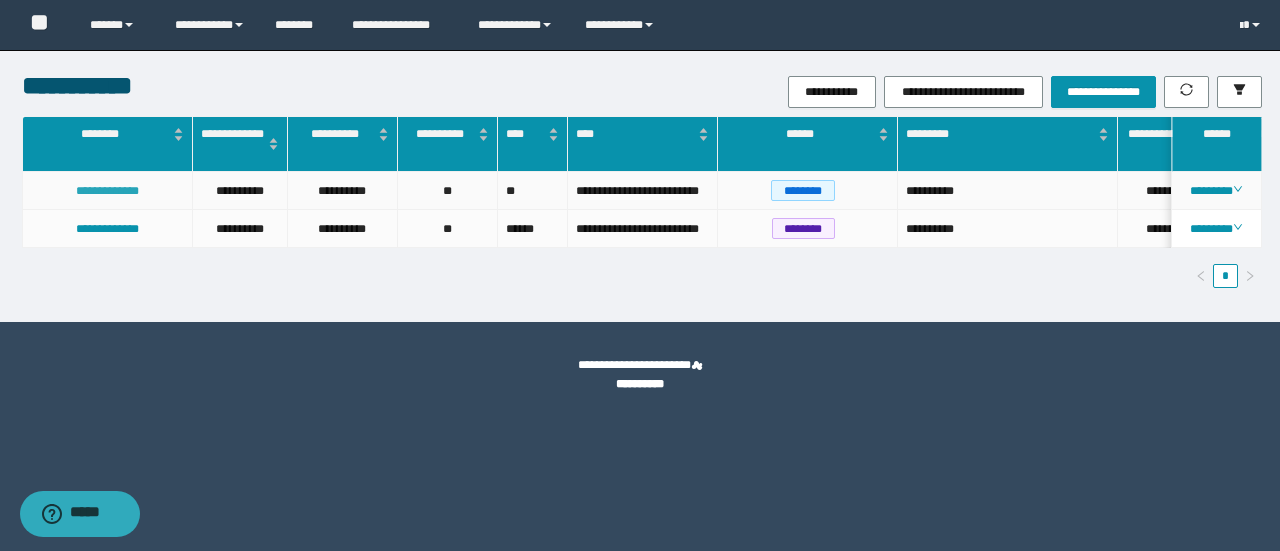 click on "**********" at bounding box center (107, 191) 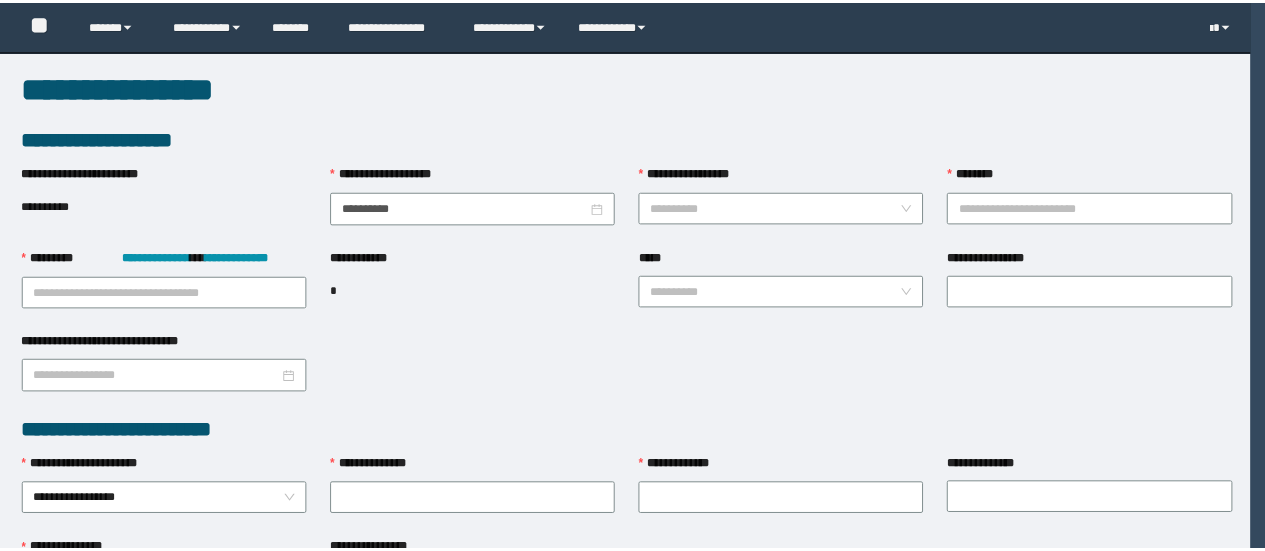 scroll, scrollTop: 0, scrollLeft: 0, axis: both 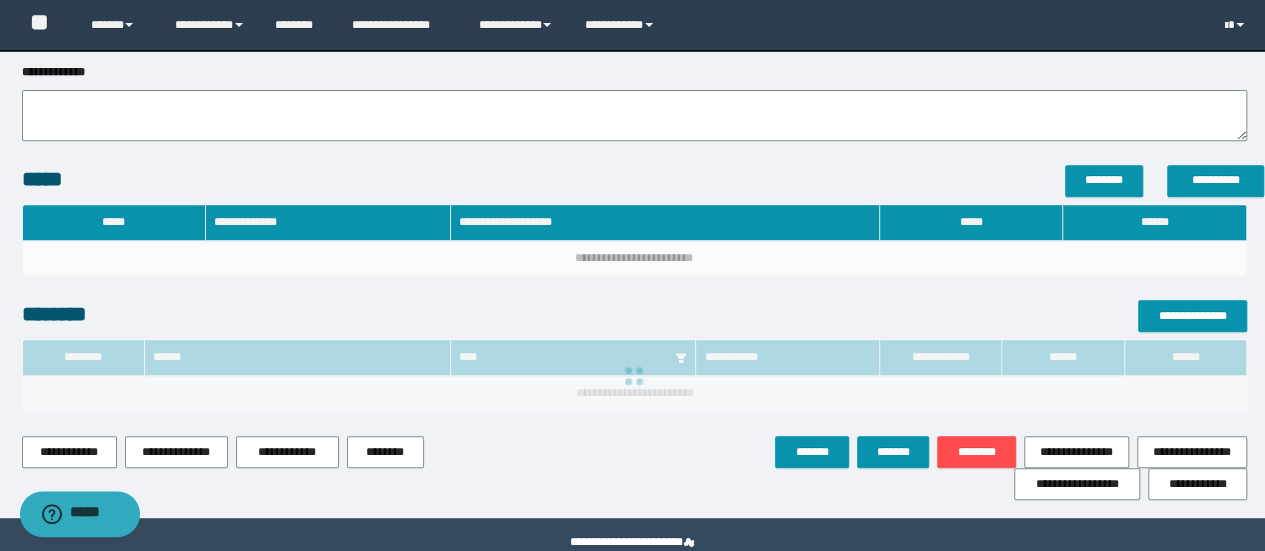 type on "**********" 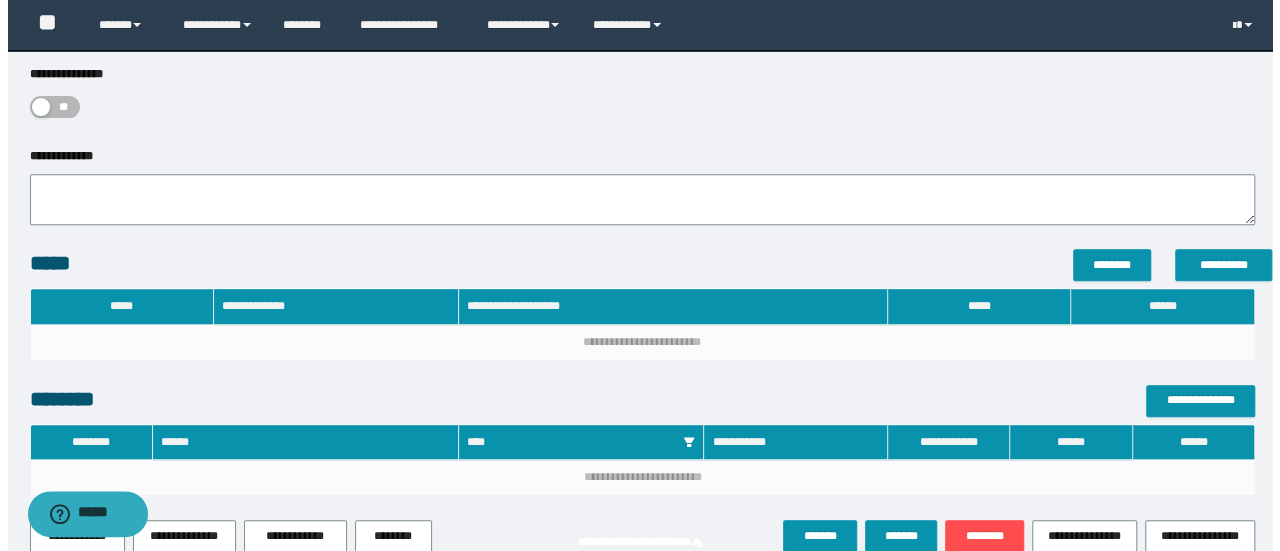 scroll, scrollTop: 392, scrollLeft: 0, axis: vertical 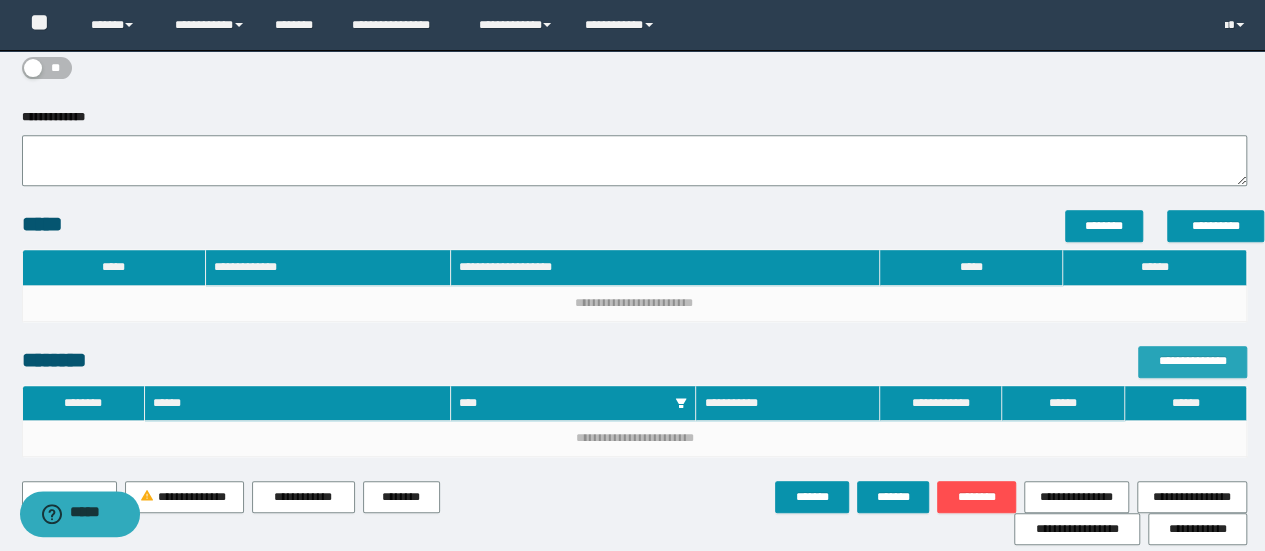 click on "**********" at bounding box center (1192, 362) 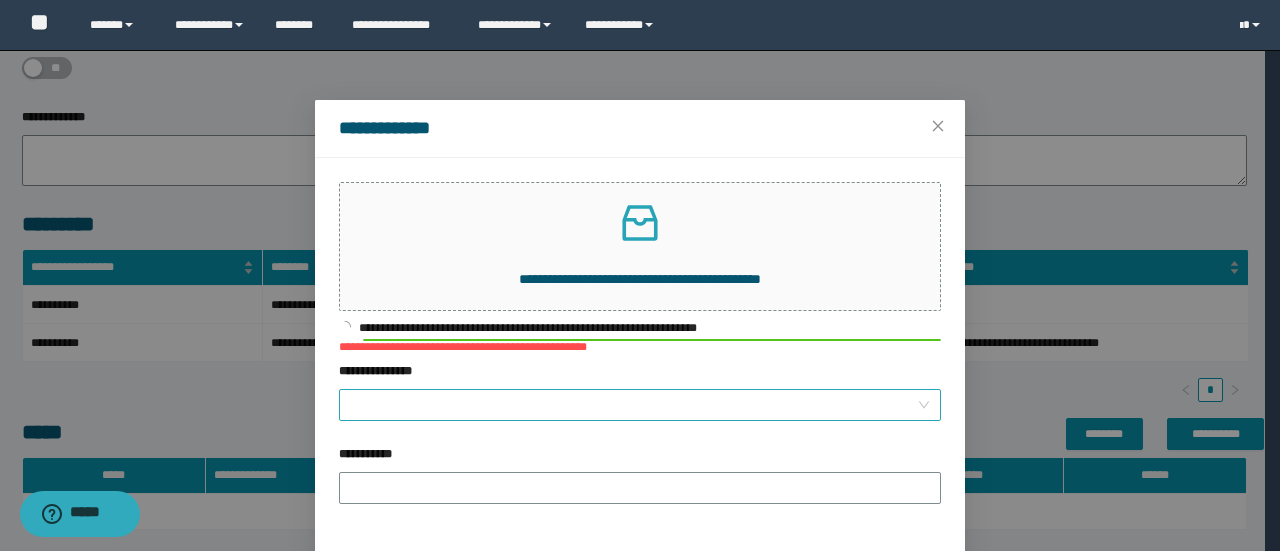 click on "**********" at bounding box center [634, 405] 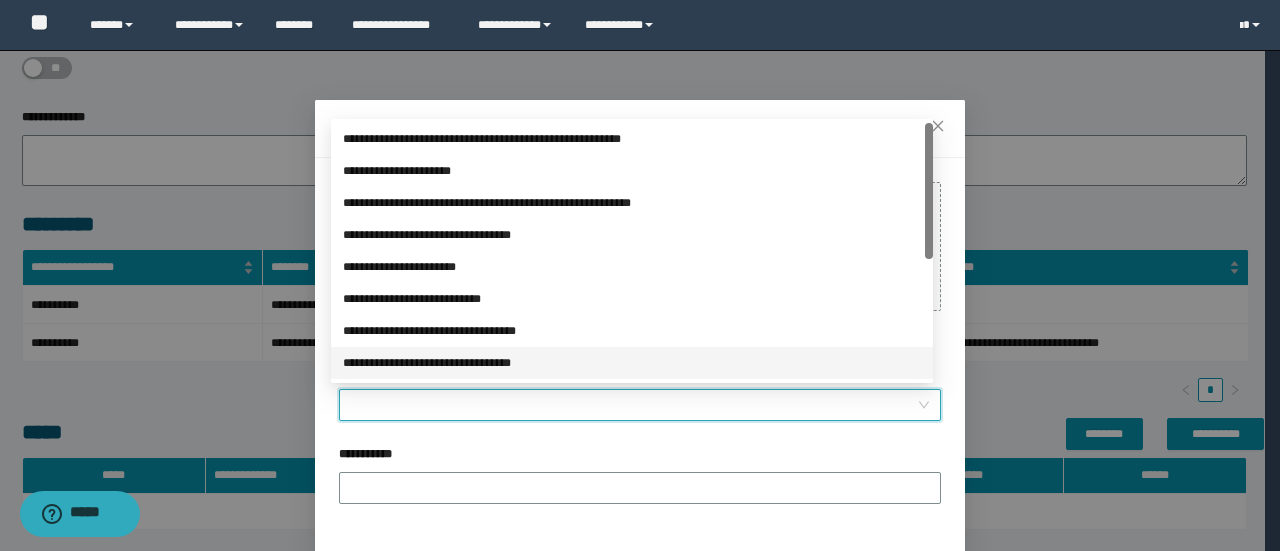scroll, scrollTop: 133, scrollLeft: 0, axis: vertical 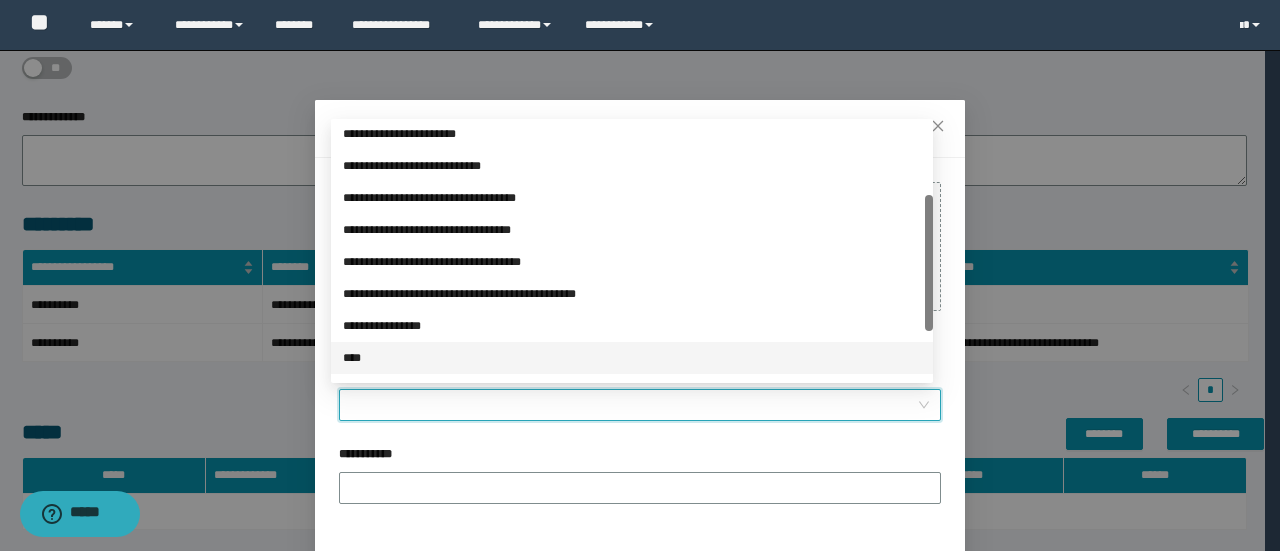 click on "****" at bounding box center [632, 358] 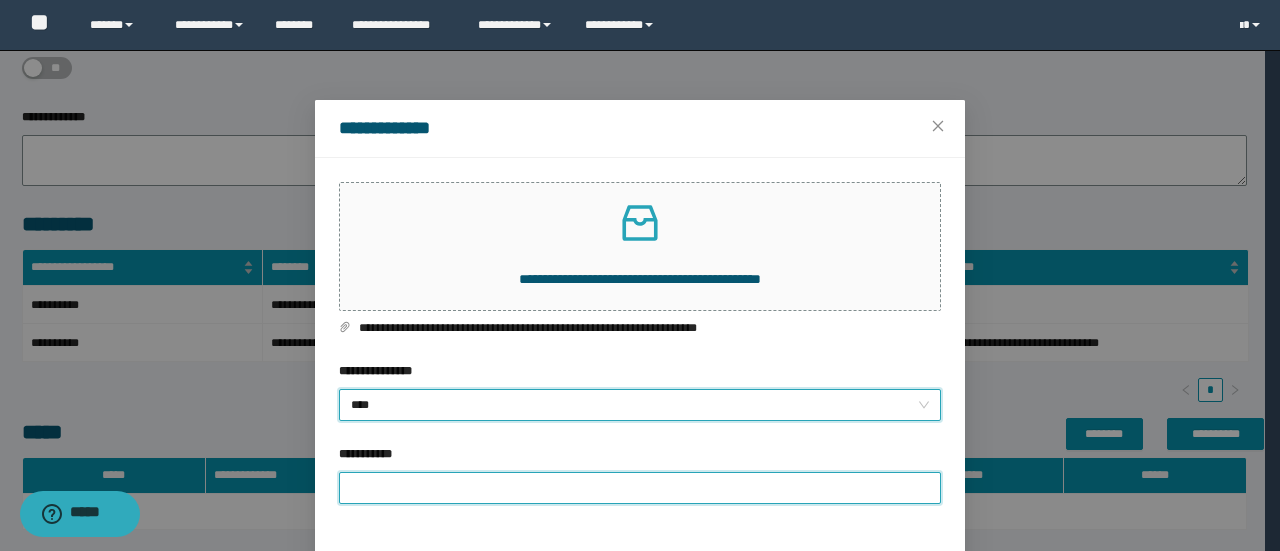 click on "**********" at bounding box center (640, 488) 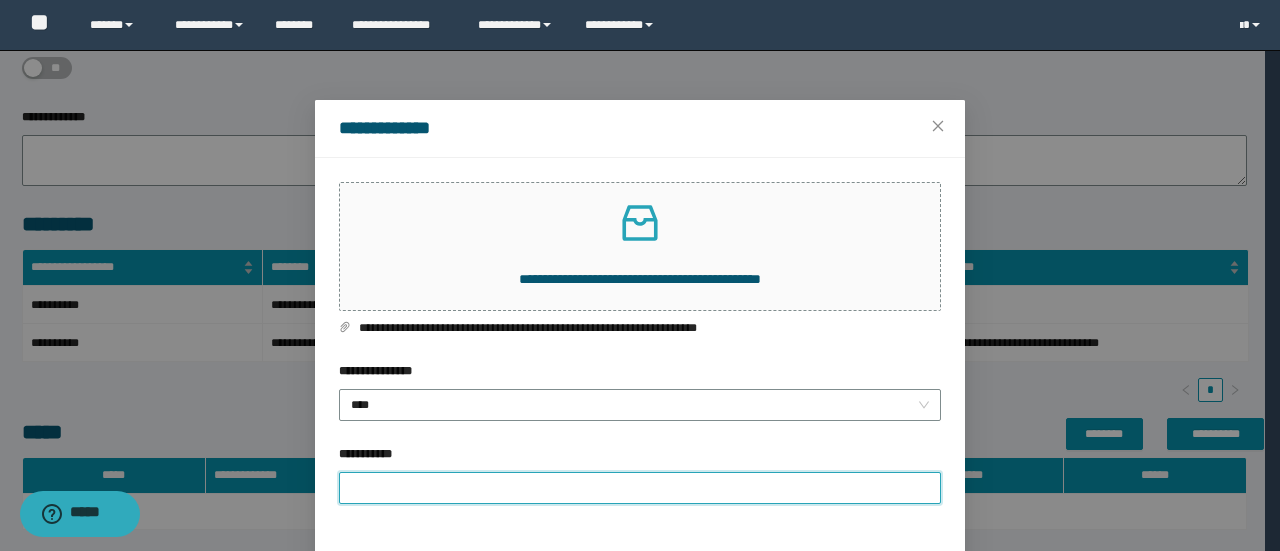 type on "**********" 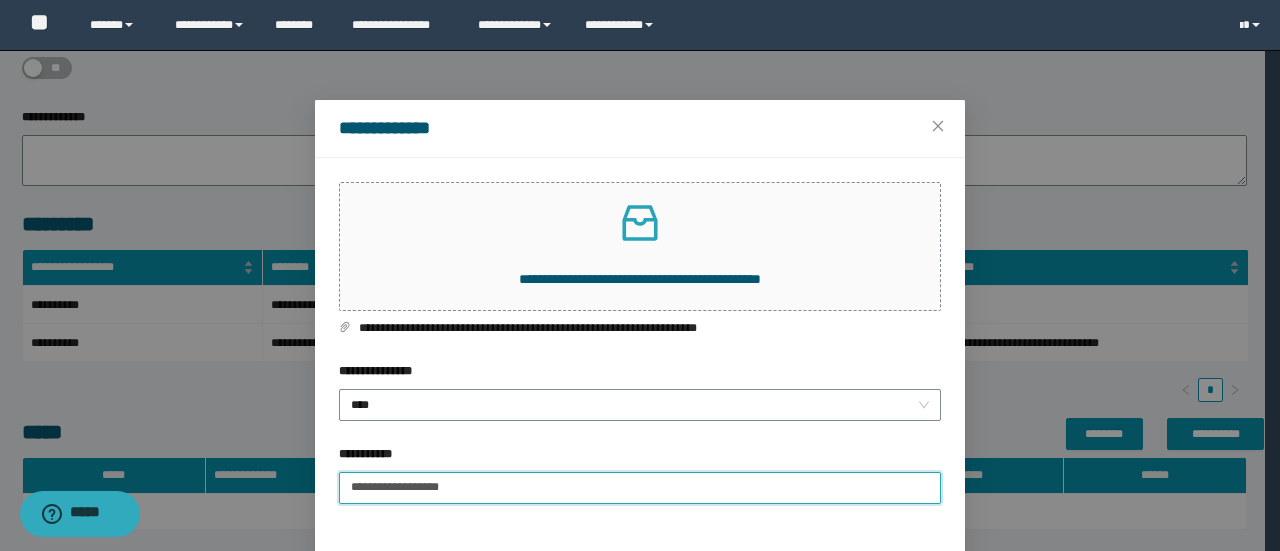 scroll, scrollTop: 75, scrollLeft: 0, axis: vertical 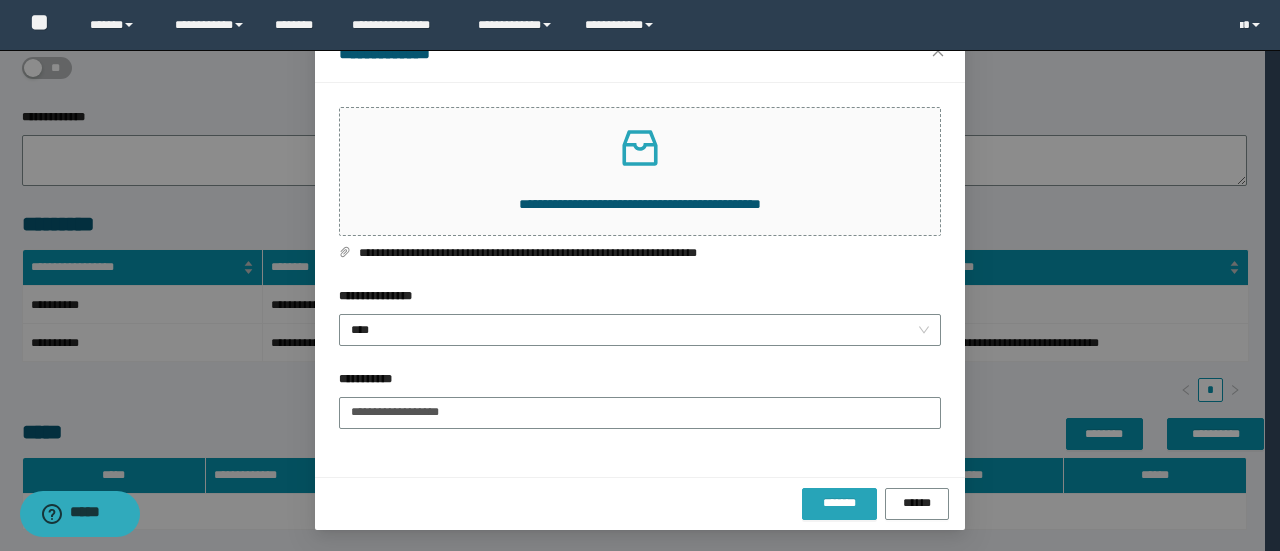 click on "*******" at bounding box center [839, 504] 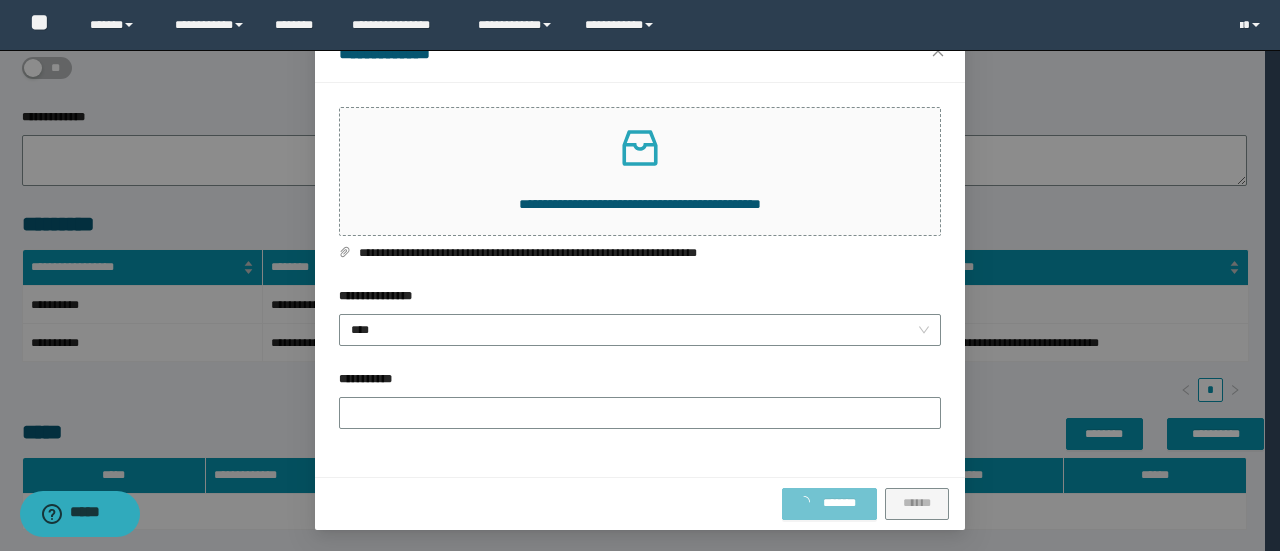 scroll, scrollTop: 16, scrollLeft: 0, axis: vertical 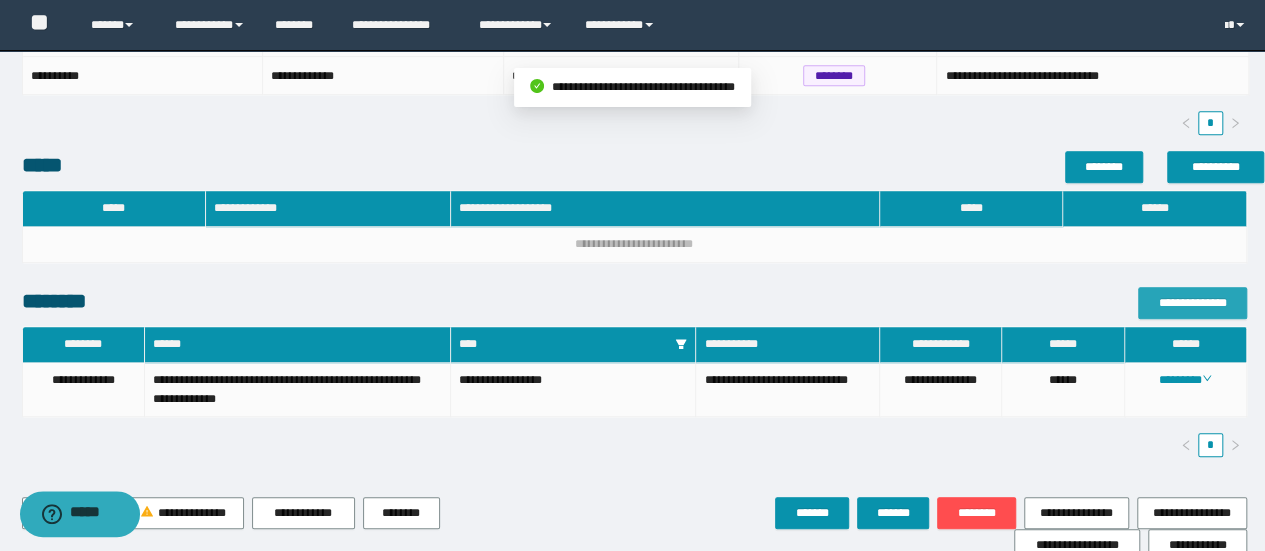 click on "**********" at bounding box center (1192, 303) 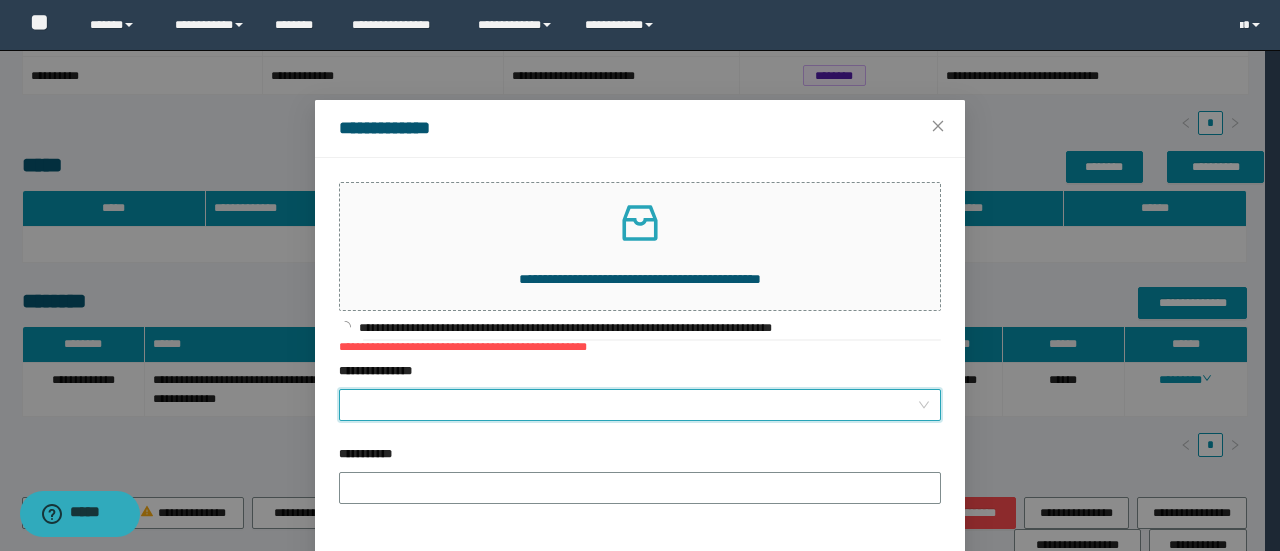 click on "**********" at bounding box center [634, 405] 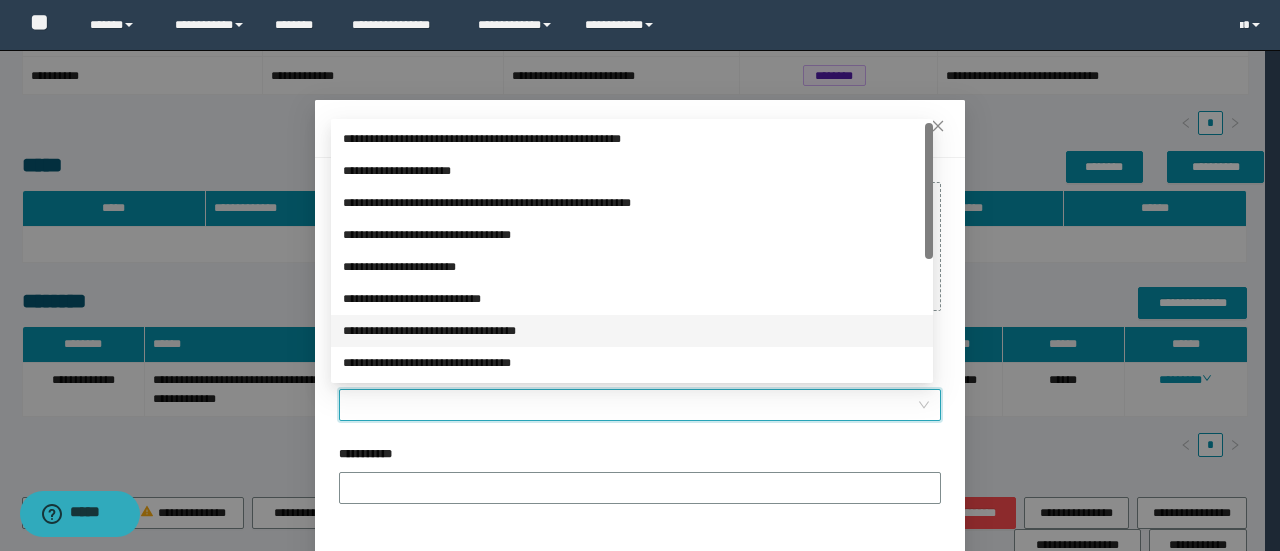 scroll, scrollTop: 224, scrollLeft: 0, axis: vertical 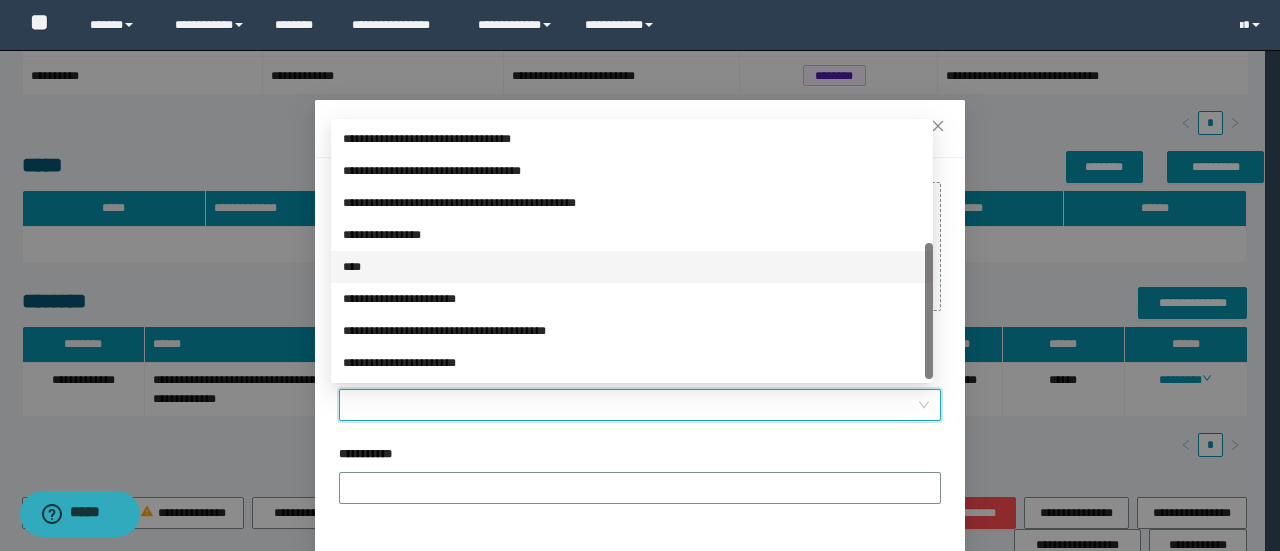 click on "****" at bounding box center [632, 267] 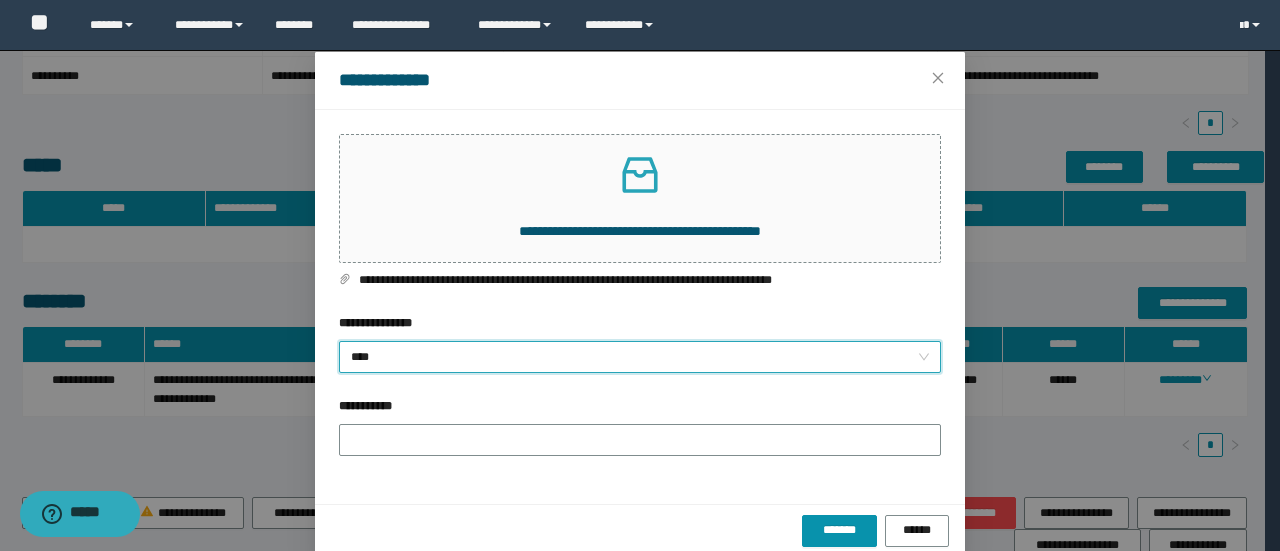 scroll, scrollTop: 75, scrollLeft: 0, axis: vertical 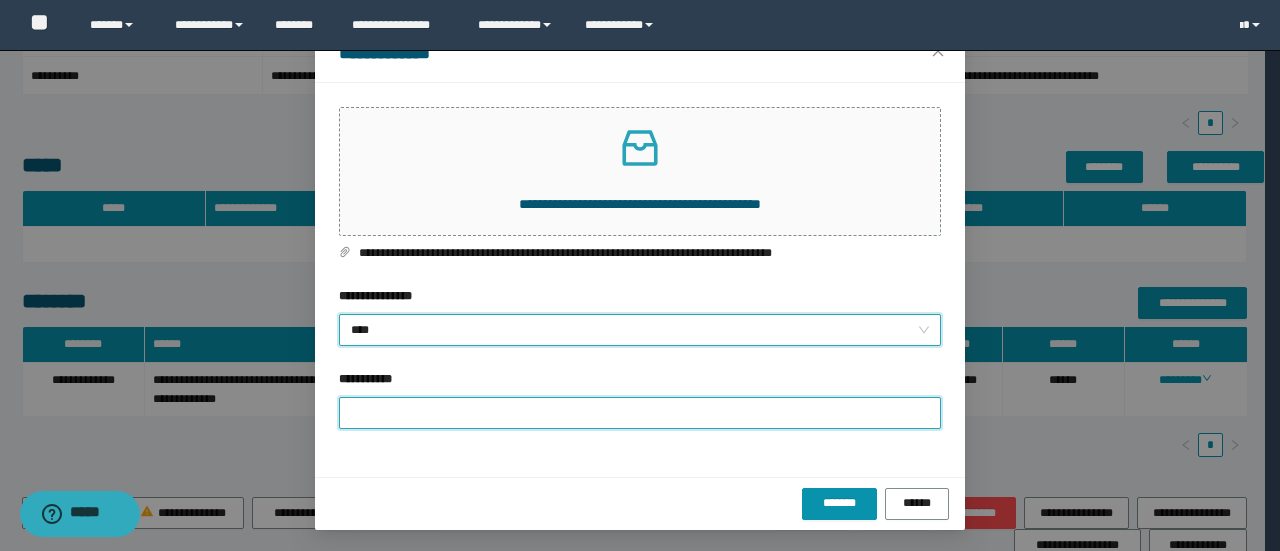 click on "**********" at bounding box center [640, 413] 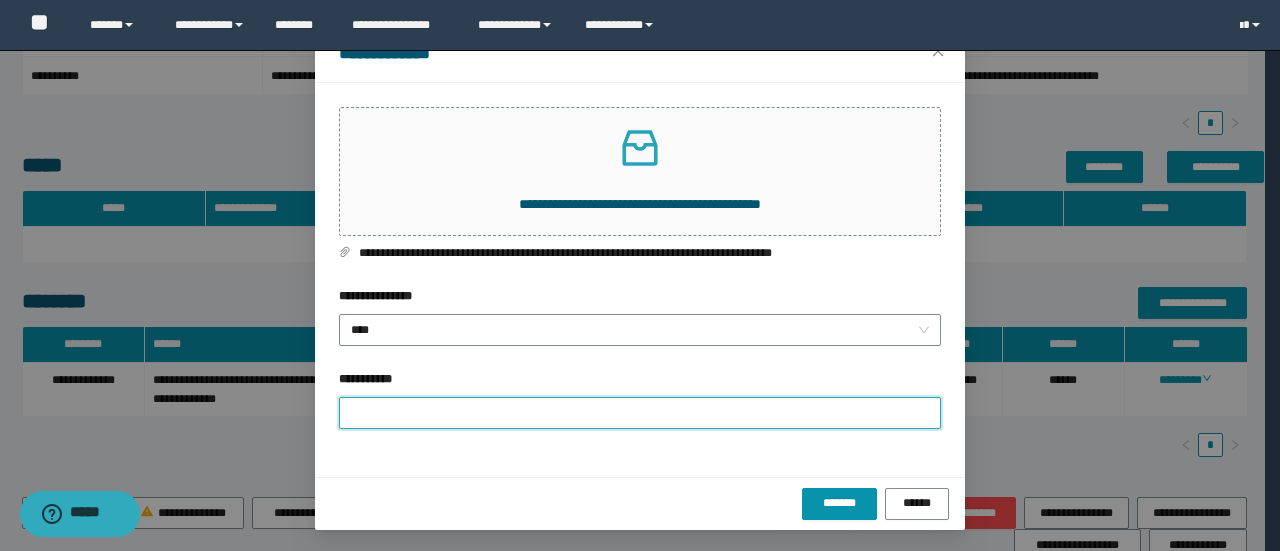 type on "**********" 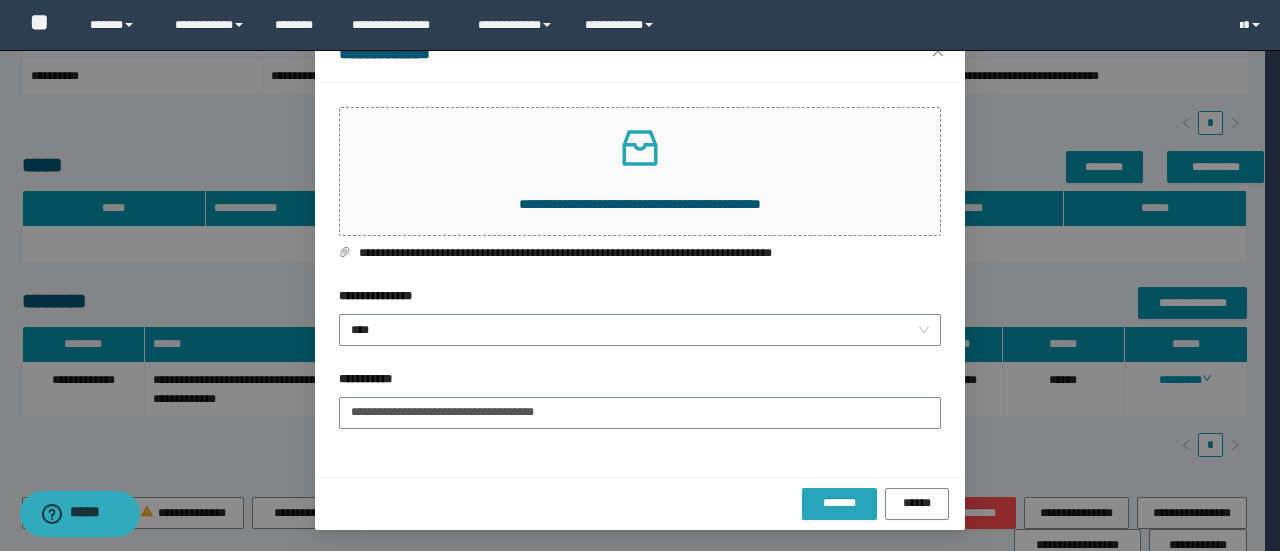 click on "*******" at bounding box center [839, 504] 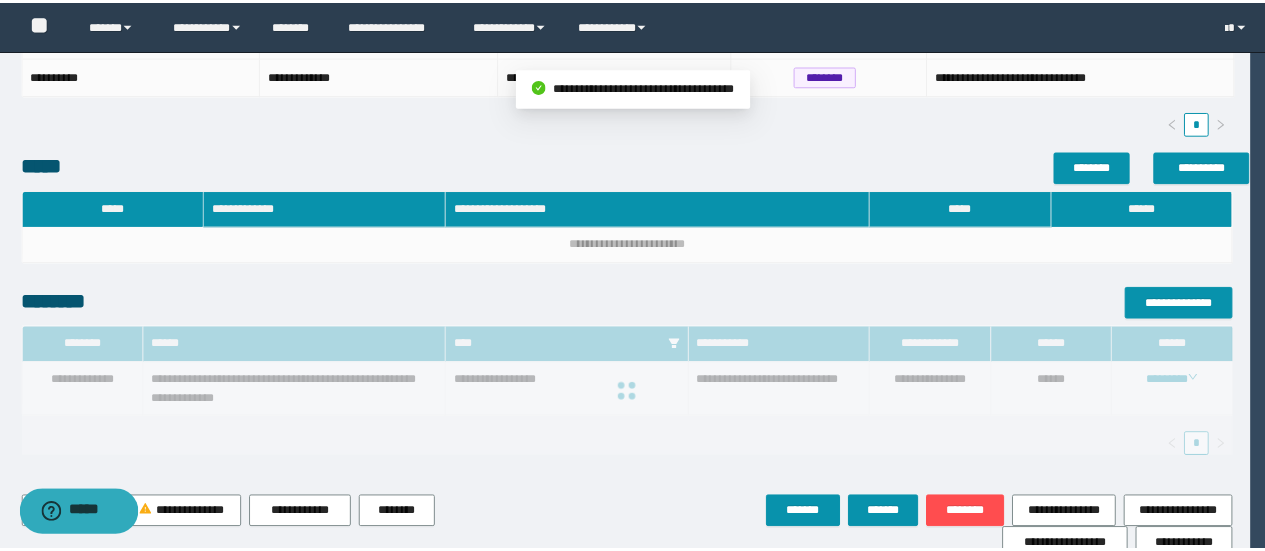 scroll, scrollTop: 0, scrollLeft: 0, axis: both 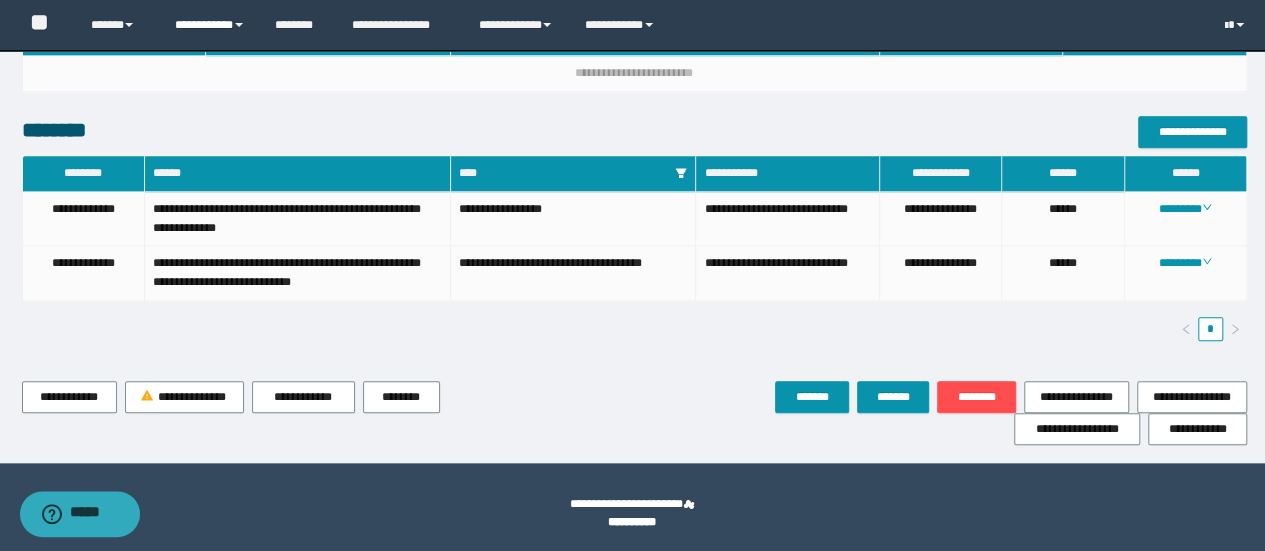 drag, startPoint x: 213, startPoint y: 21, endPoint x: 221, endPoint y: 41, distance: 21.540659 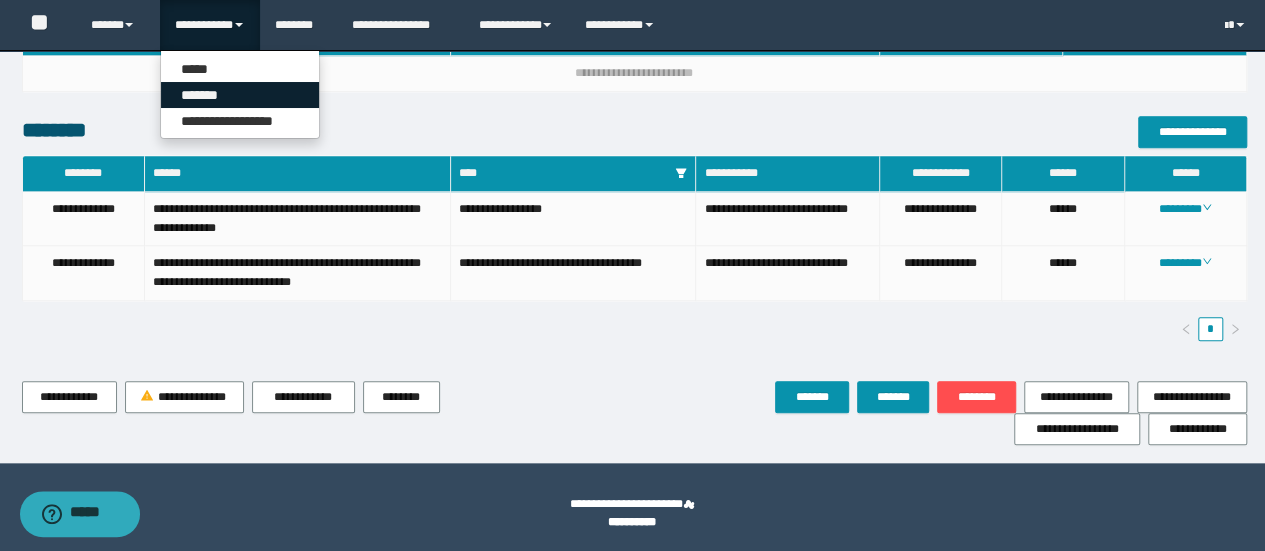 click on "*******" at bounding box center [240, 95] 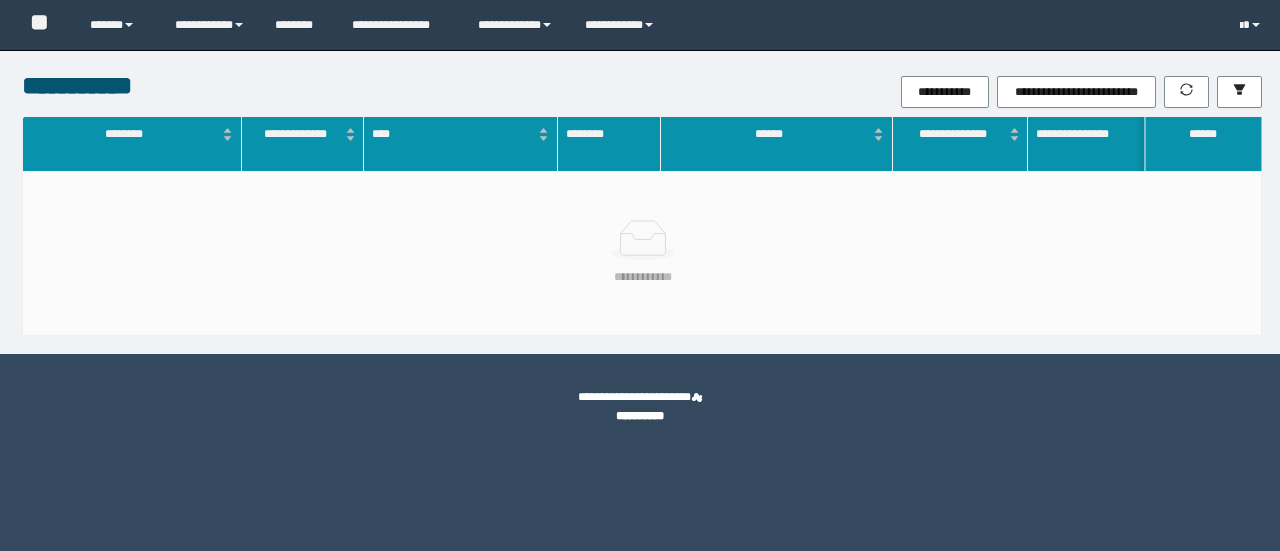 scroll, scrollTop: 0, scrollLeft: 0, axis: both 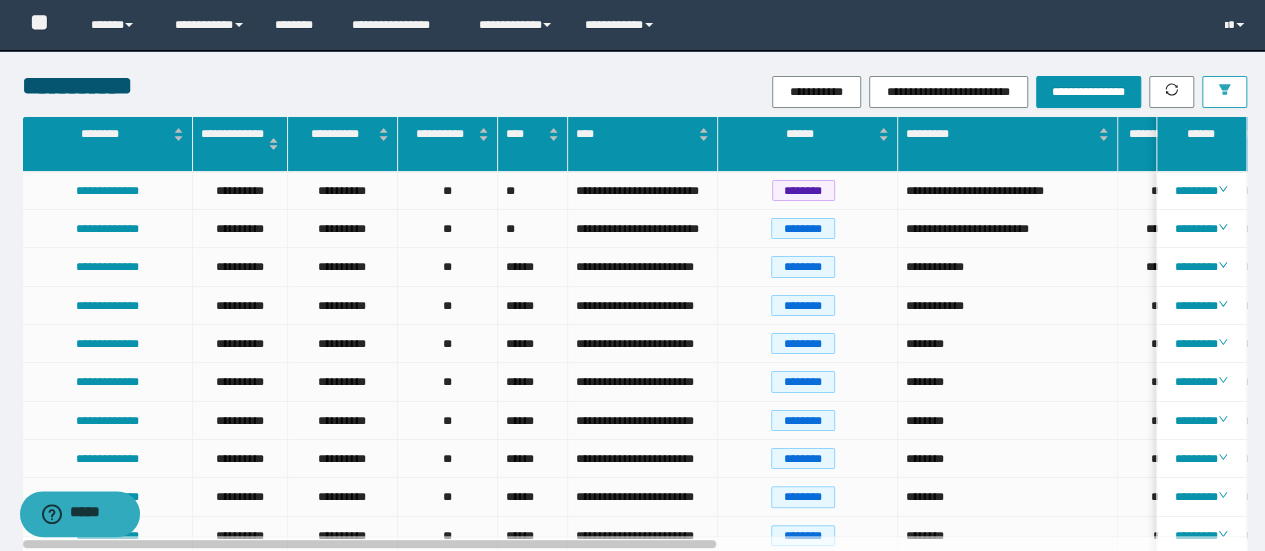 click 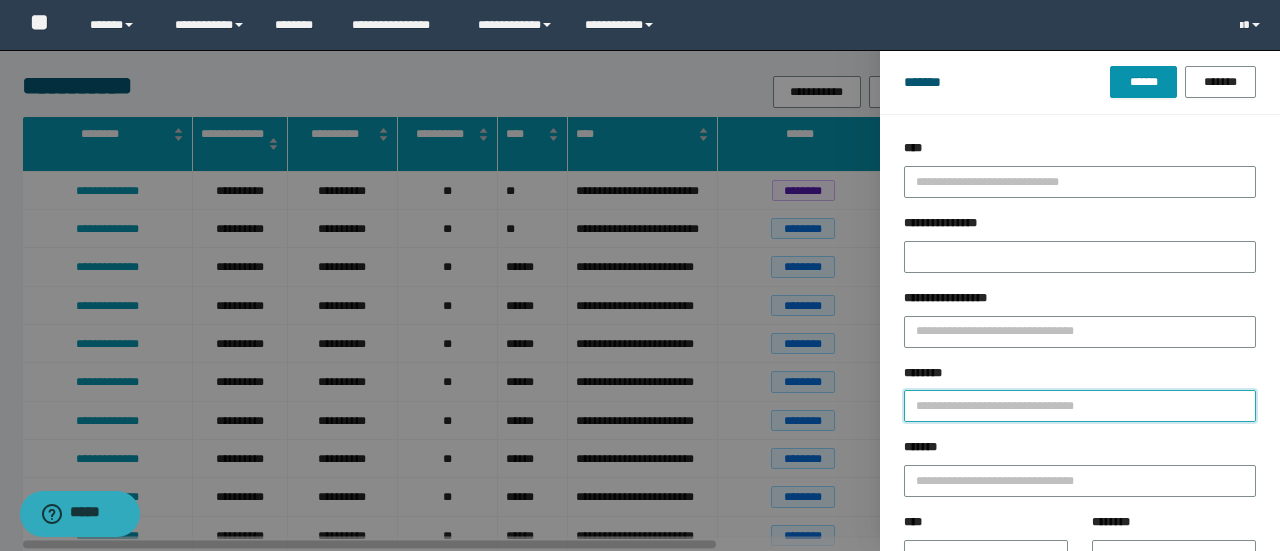 click on "********" at bounding box center (1080, 406) 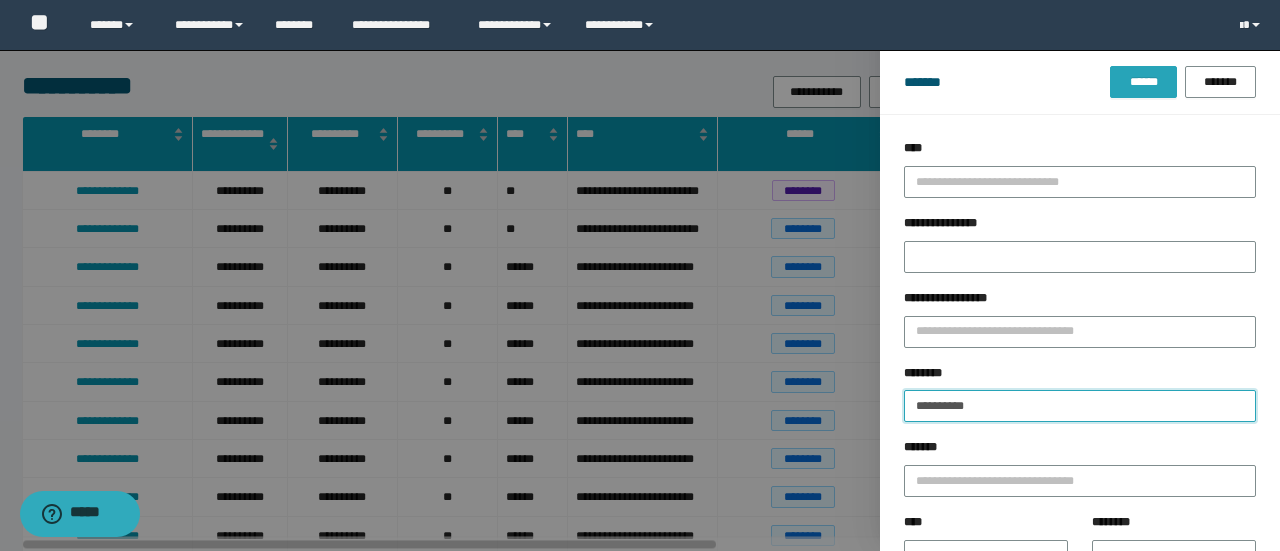 type on "**********" 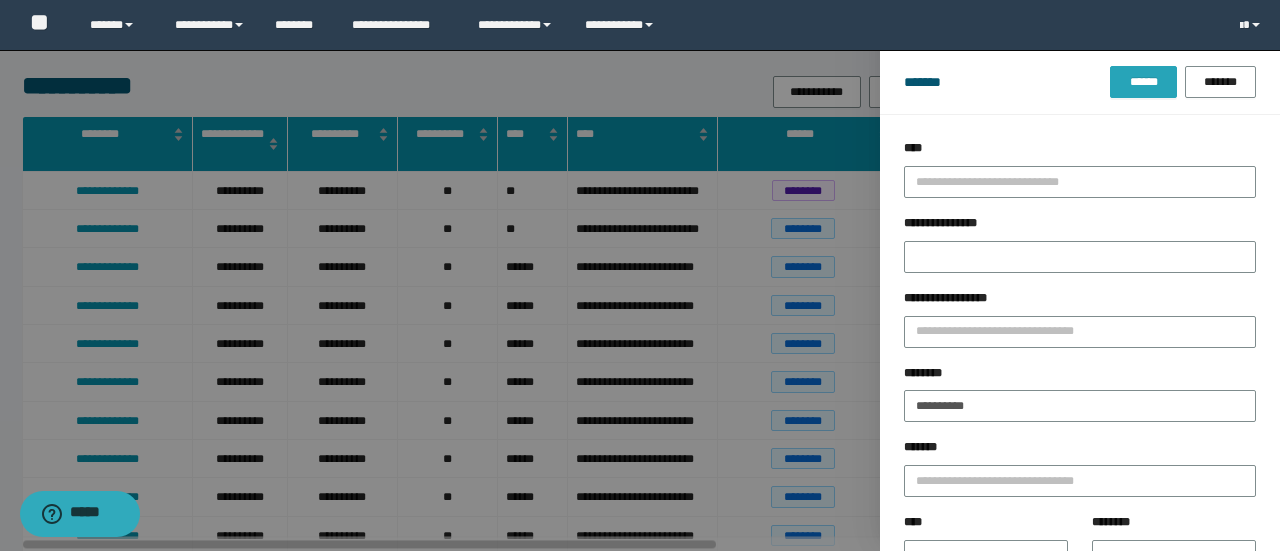 click on "******" at bounding box center [1143, 82] 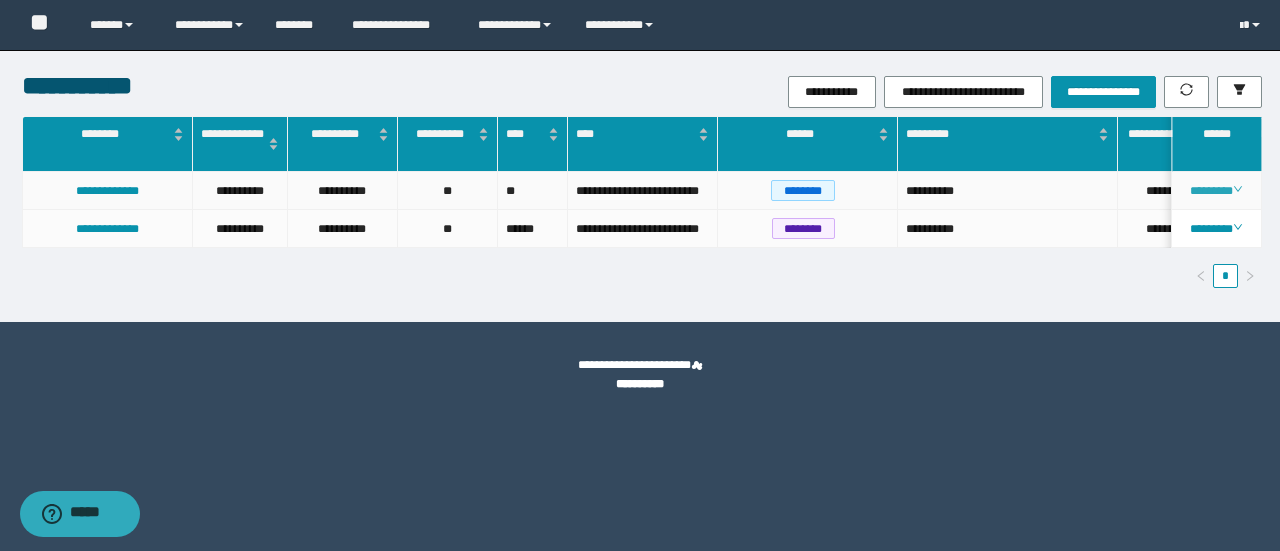 click on "********" at bounding box center [1216, 191] 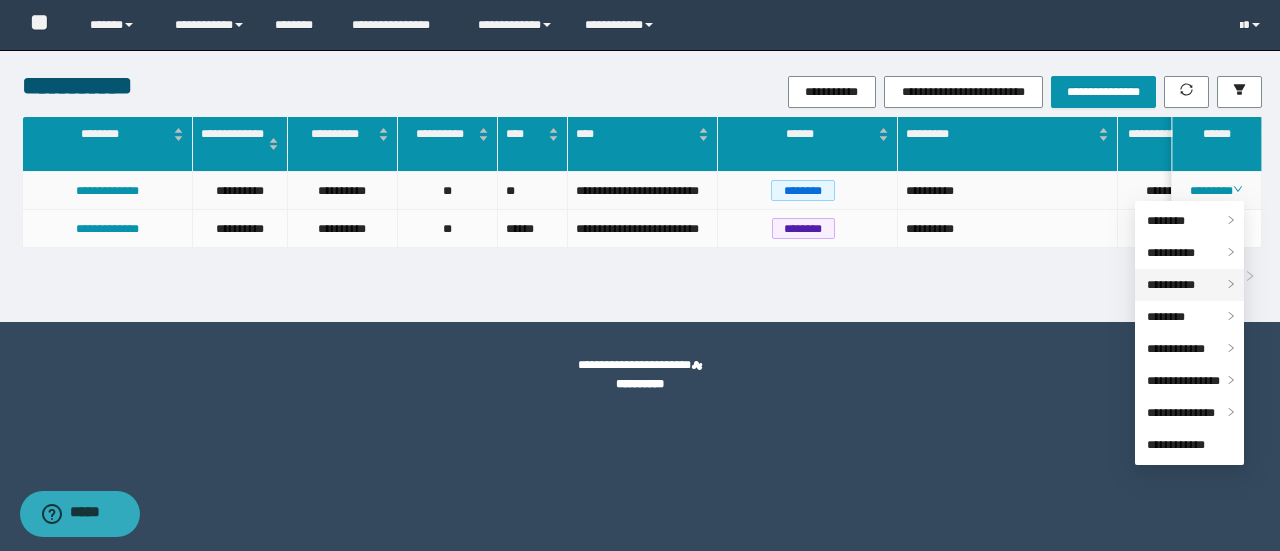 drag, startPoint x: 1161, startPoint y: 290, endPoint x: 1143, endPoint y: 293, distance: 18.248287 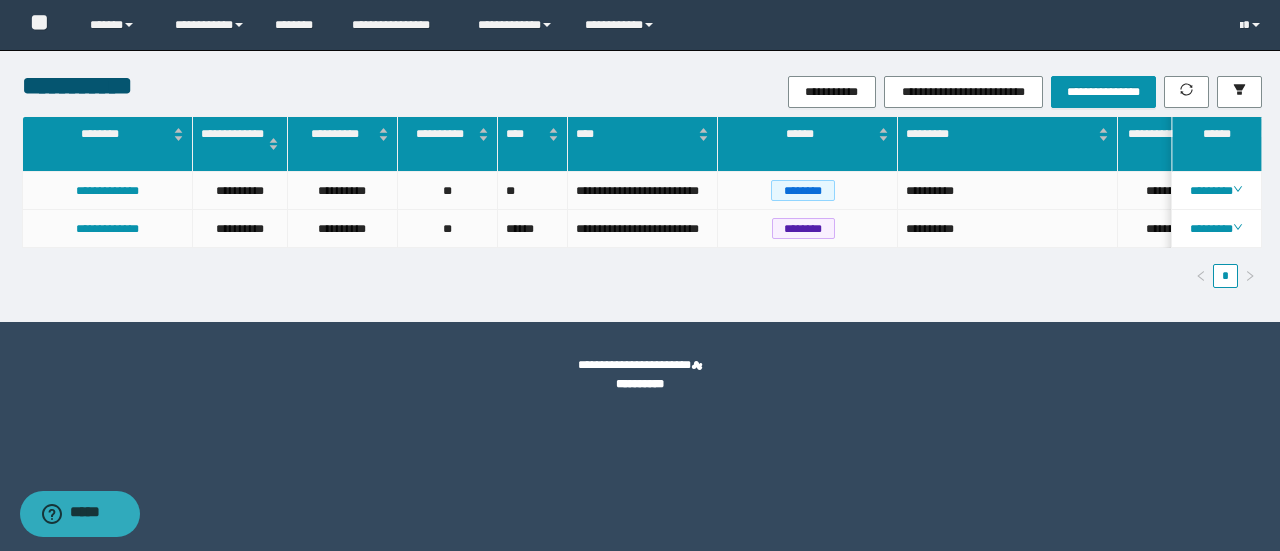 click on "[FIRST] [LAST] [ADDRESS] [CITY] [STATE] [ZIP] [PHONE] [EMAIL] [CREDIT CARD] [EXPIRY] [CVV]" at bounding box center [642, 202] 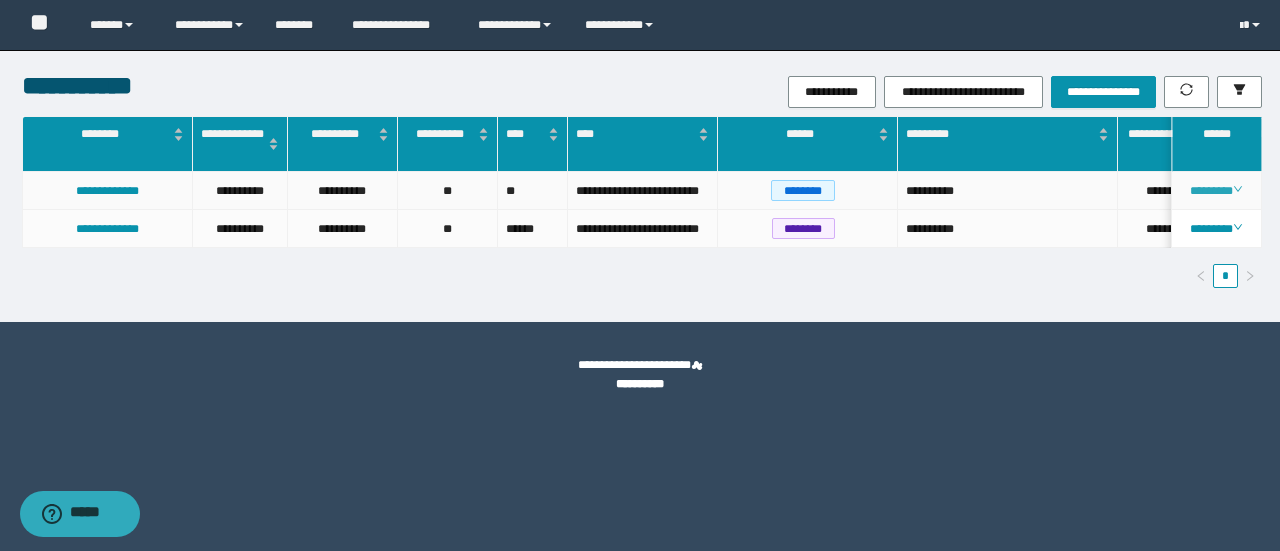 click on "********" at bounding box center [1216, 191] 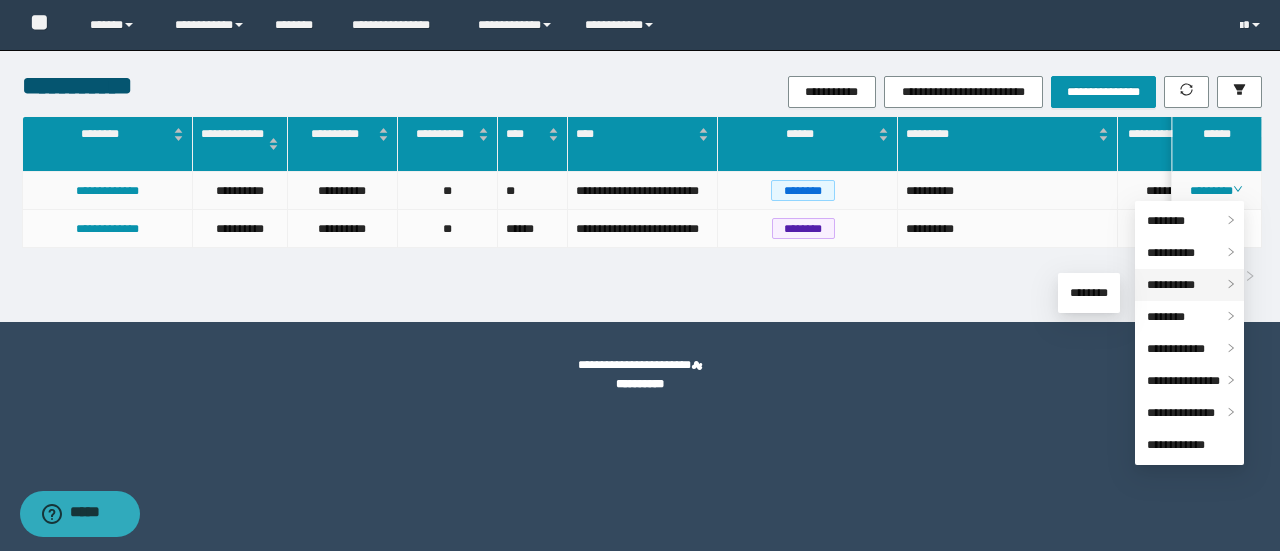 click on "**********" at bounding box center [1171, 285] 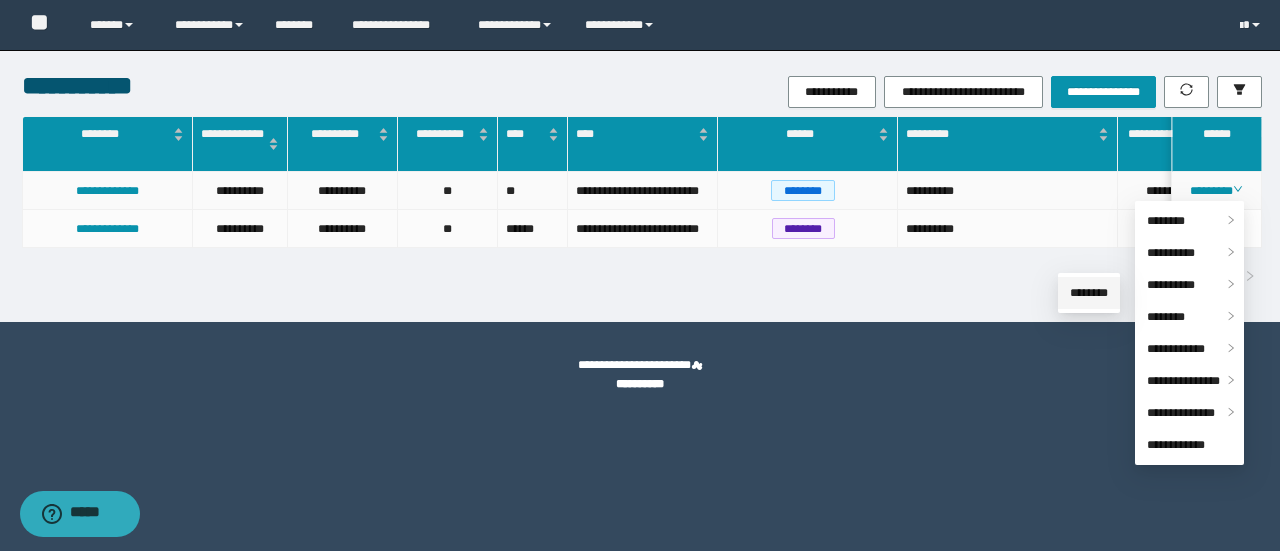 click on "********" at bounding box center [1089, 293] 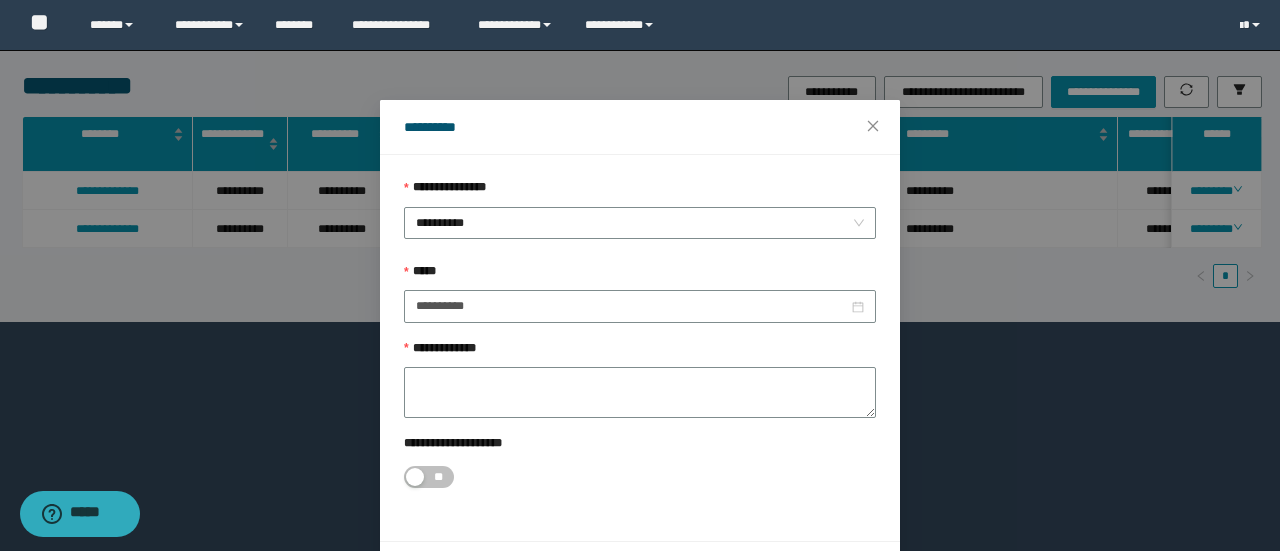 click on "**********" at bounding box center (451, 188) 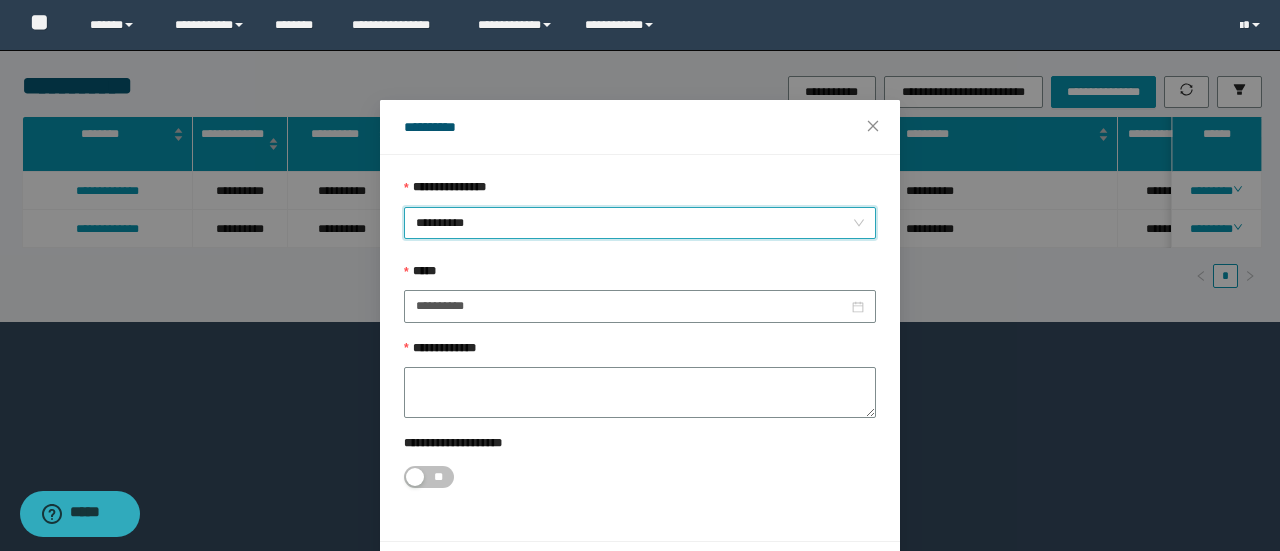 click on "**********" at bounding box center [640, 223] 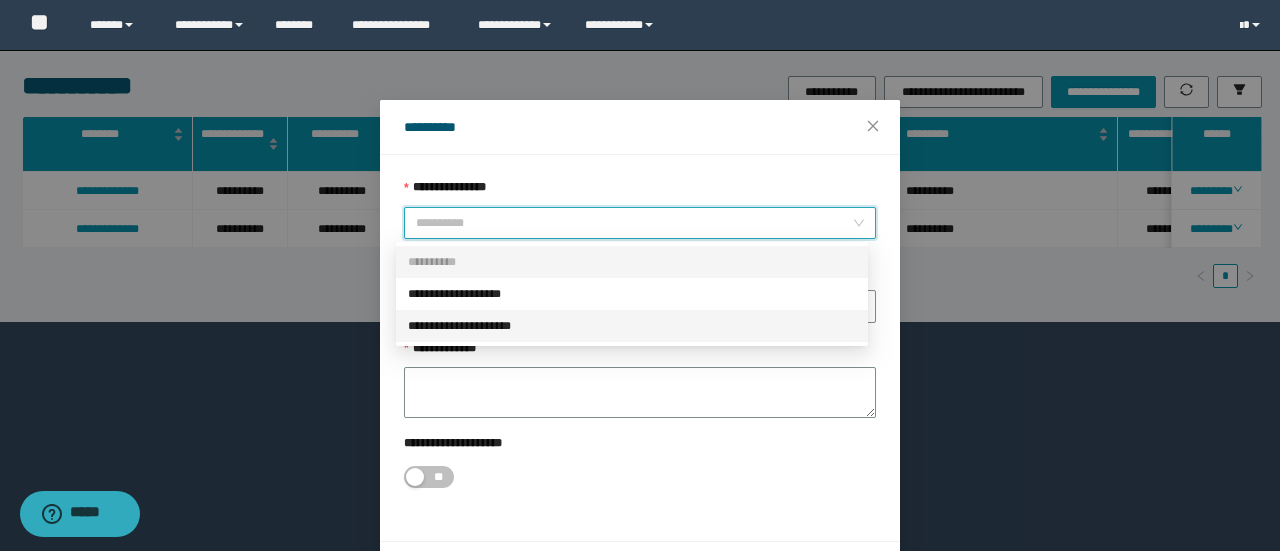 click on "**********" at bounding box center (632, 326) 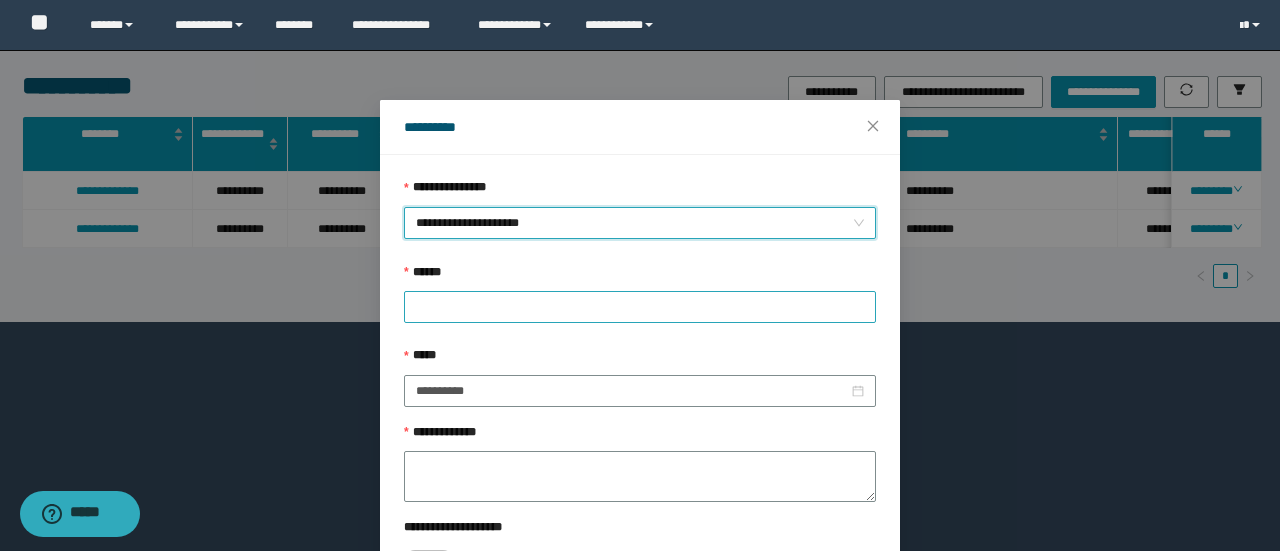 click at bounding box center [640, 307] 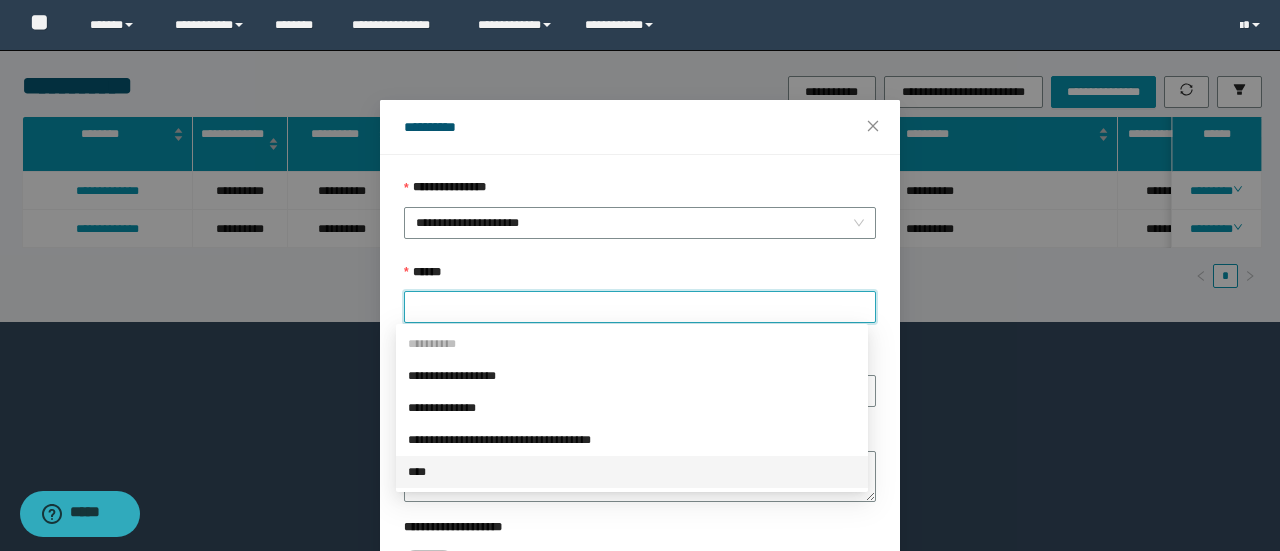 click on "****" at bounding box center (632, 472) 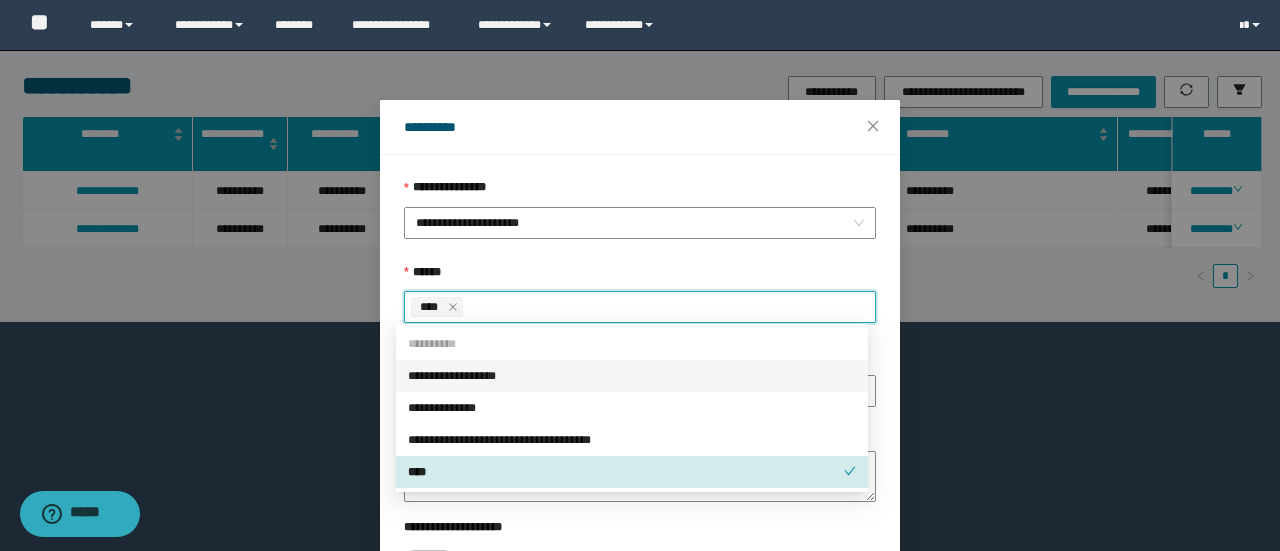 drag, startPoint x: 492, startPoint y: 299, endPoint x: 502, endPoint y: 263, distance: 37.363083 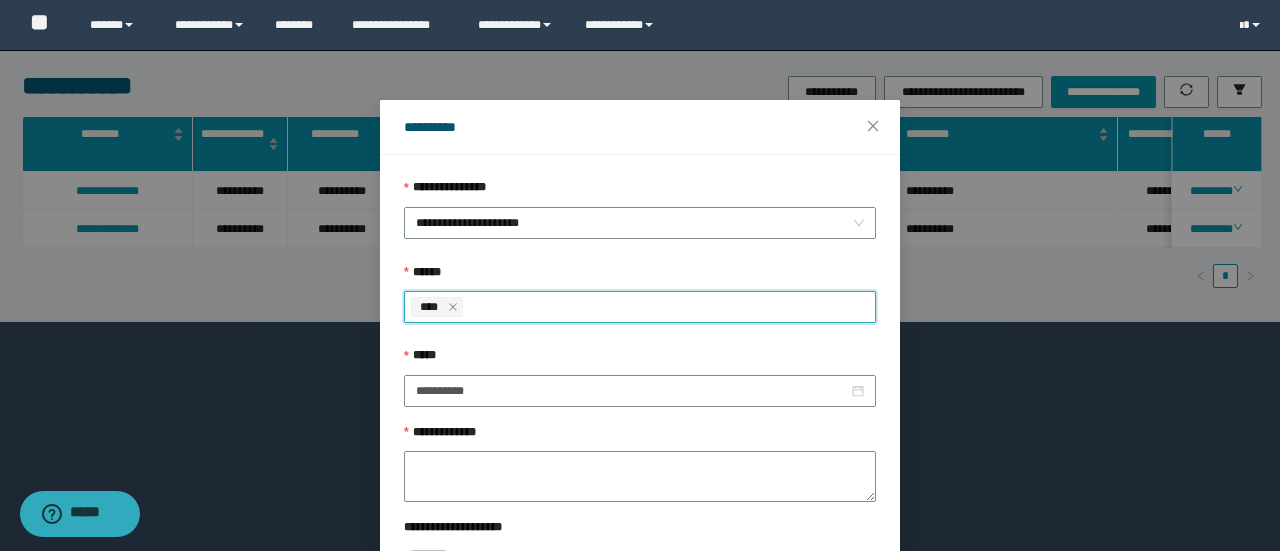 click on "[FIRST] [LAST] [EMAIL] [PHONE] [ADDRESS] [CITY] [STATE] [ZIP]" at bounding box center (640, 378) 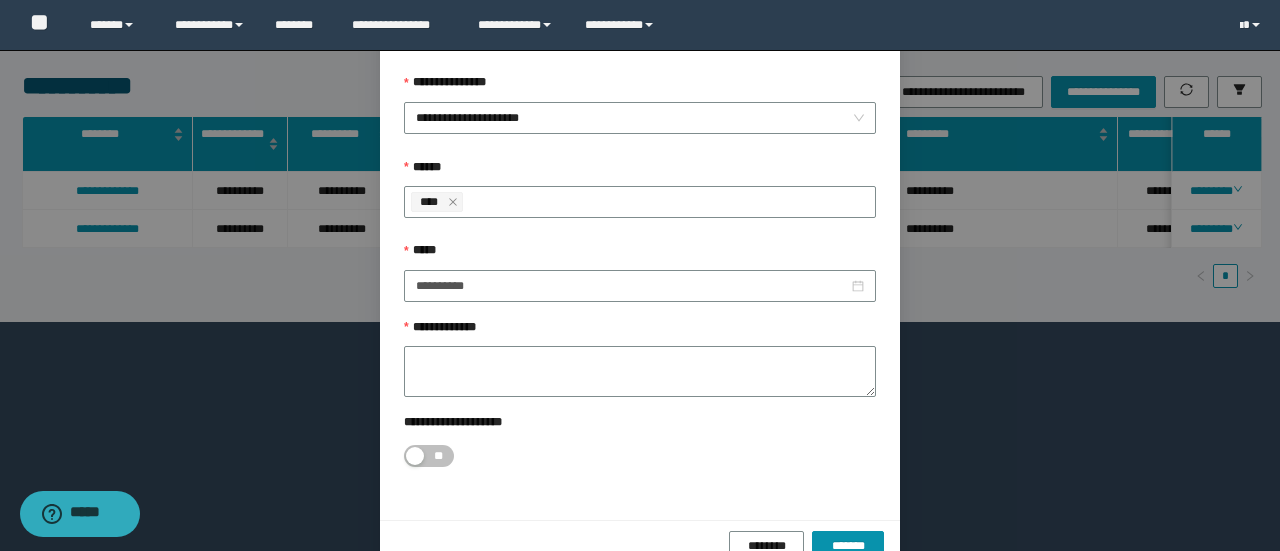scroll, scrollTop: 146, scrollLeft: 0, axis: vertical 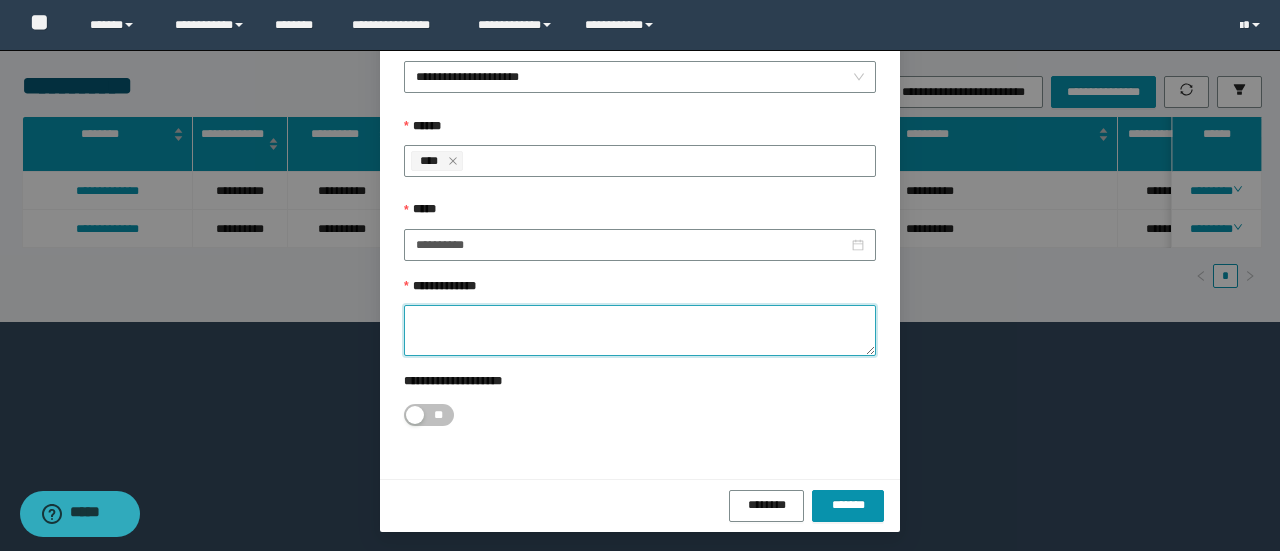 click on "**********" at bounding box center (640, 330) 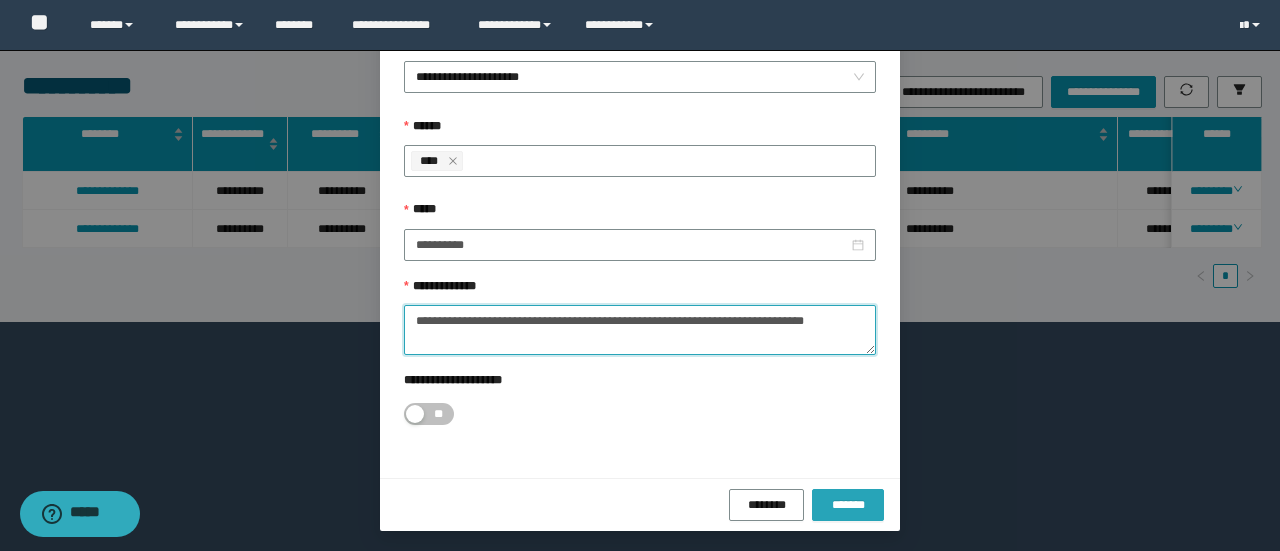 type on "**********" 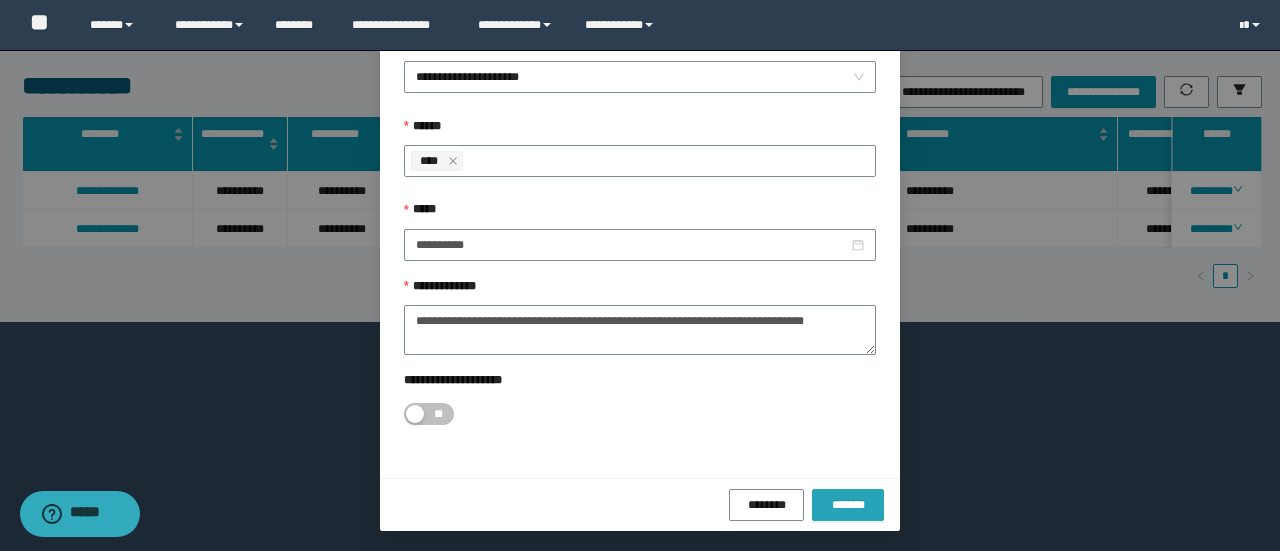 click on "*******" at bounding box center [848, 505] 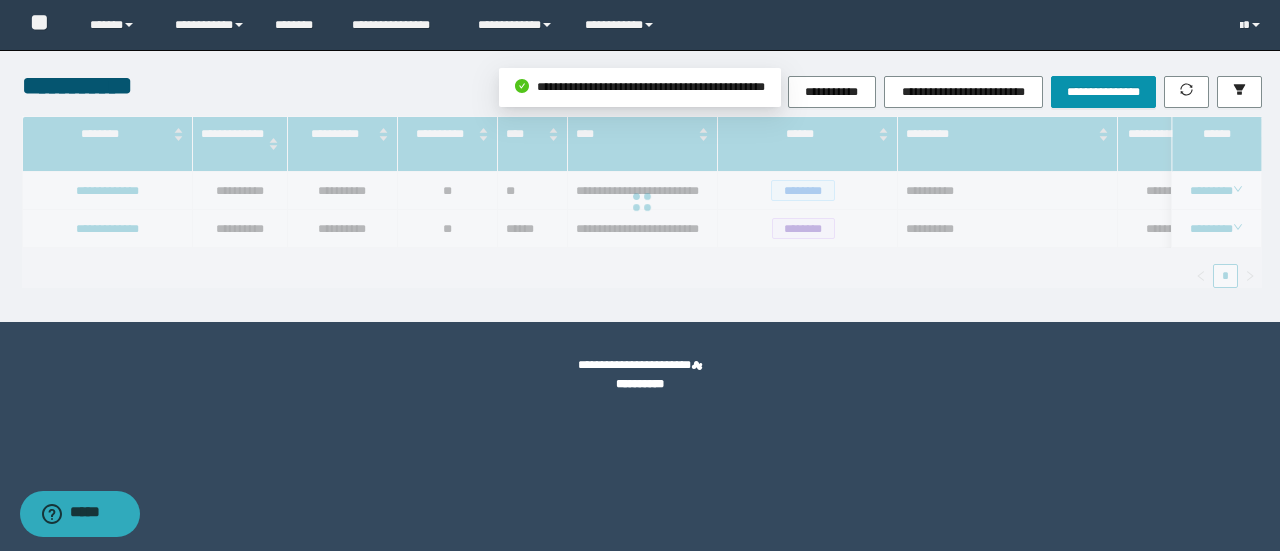 scroll, scrollTop: 0, scrollLeft: 0, axis: both 